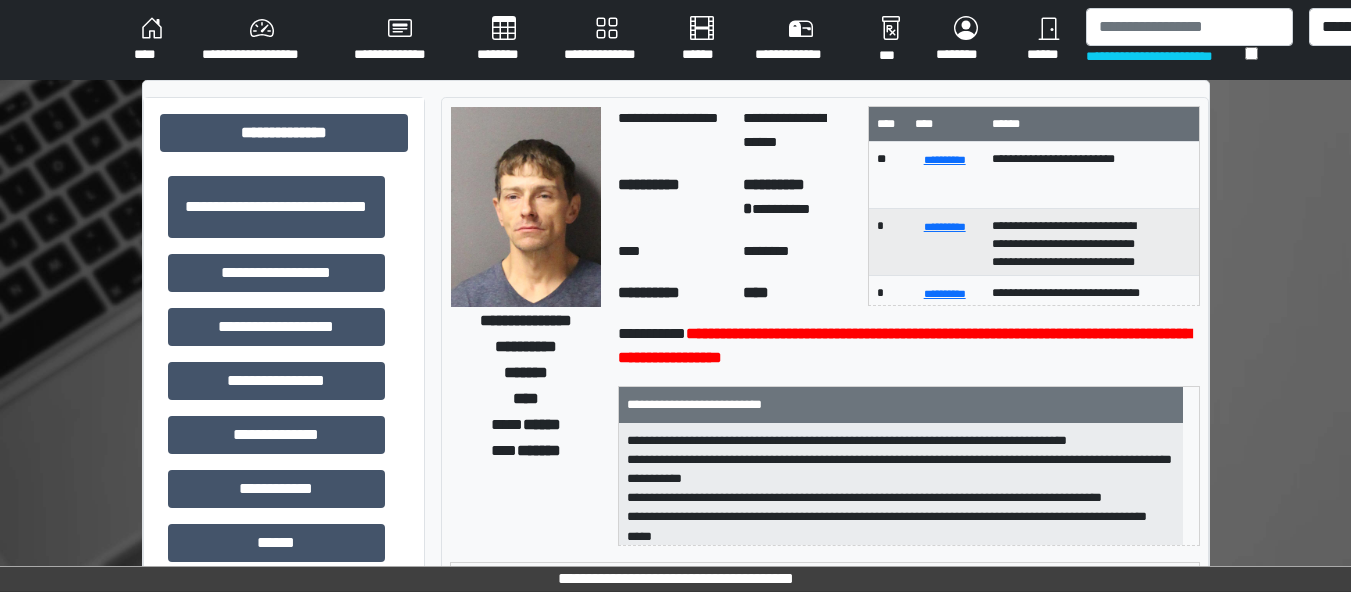 scroll, scrollTop: 0, scrollLeft: 0, axis: both 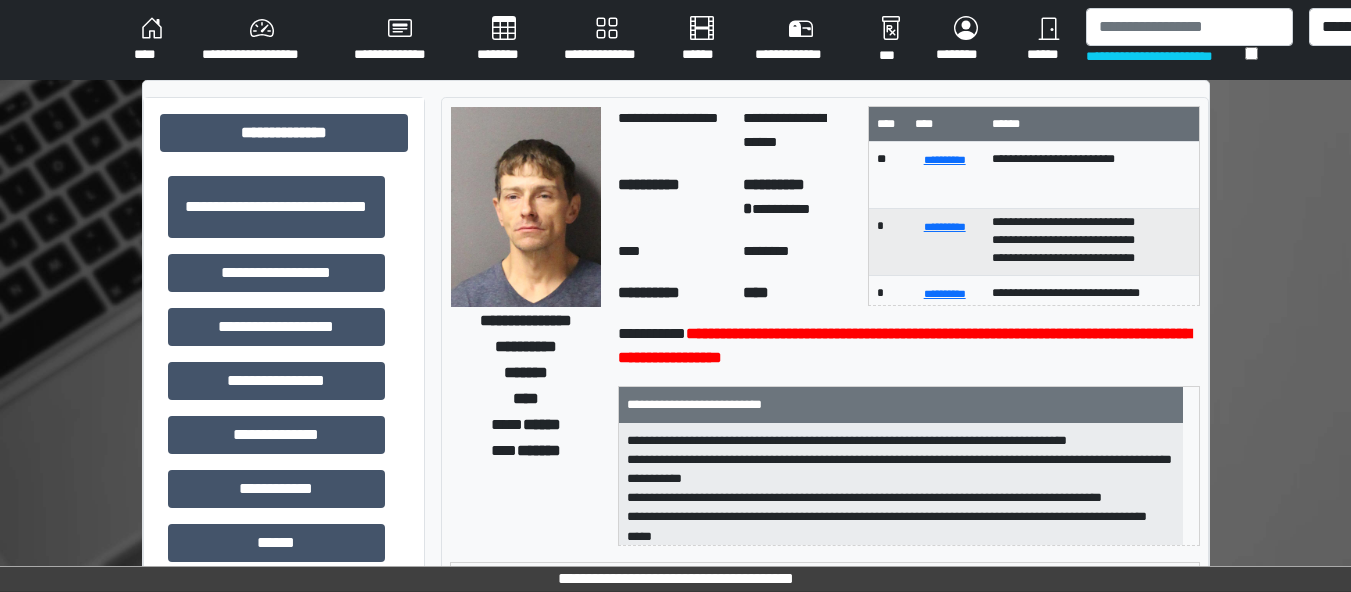 click on "**********" at bounding box center [675, 40] 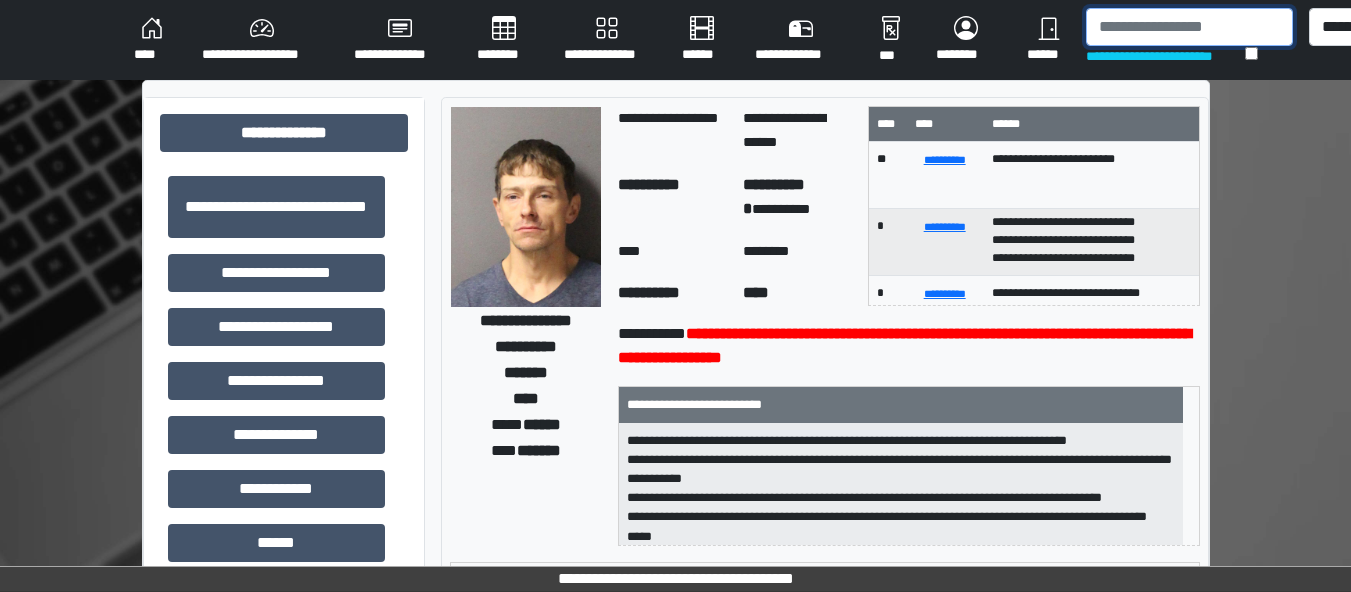click at bounding box center [1189, 27] 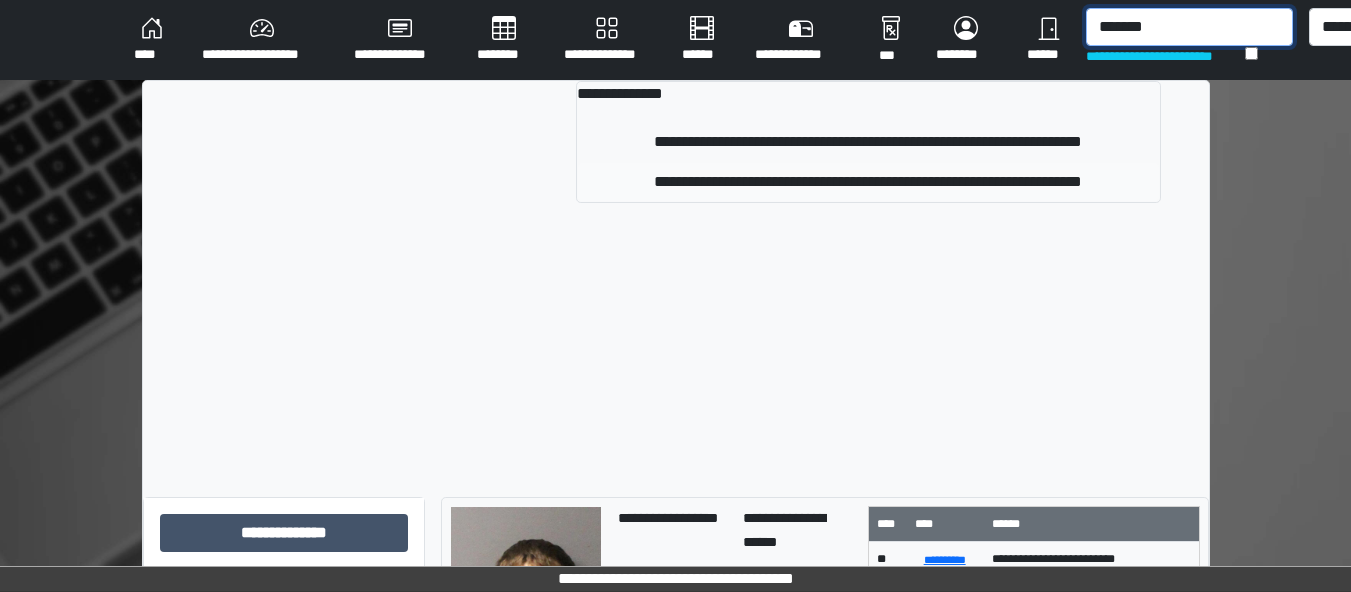 type on "*******" 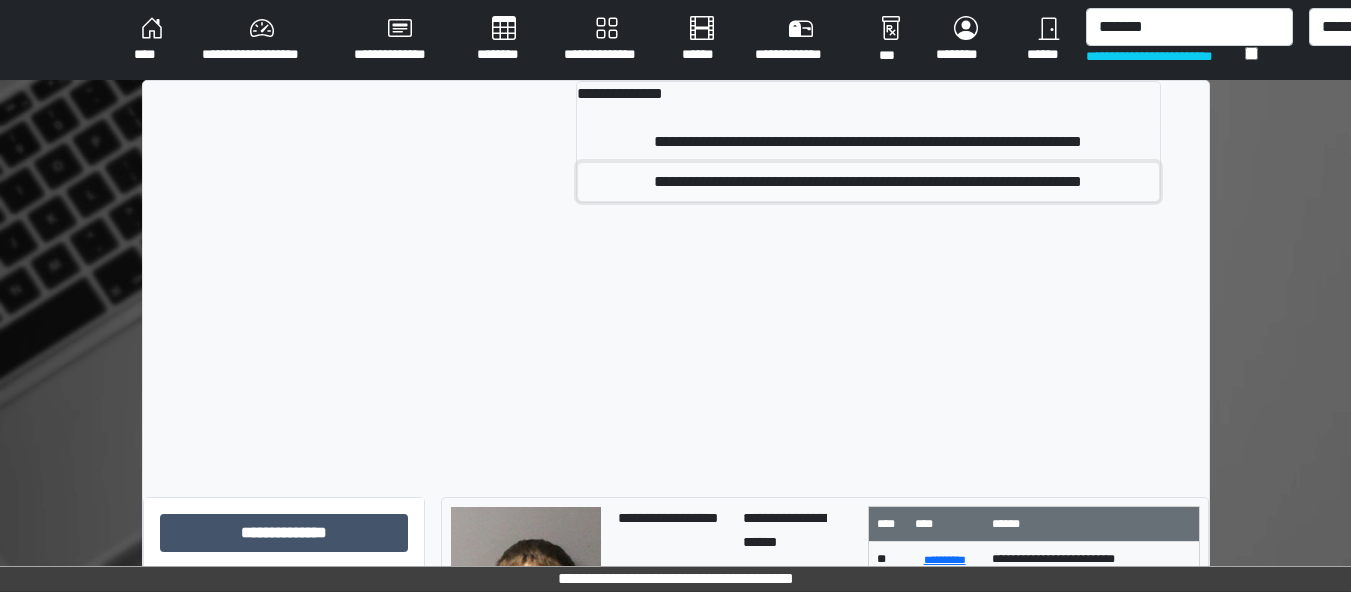 click on "**********" at bounding box center (868, 182) 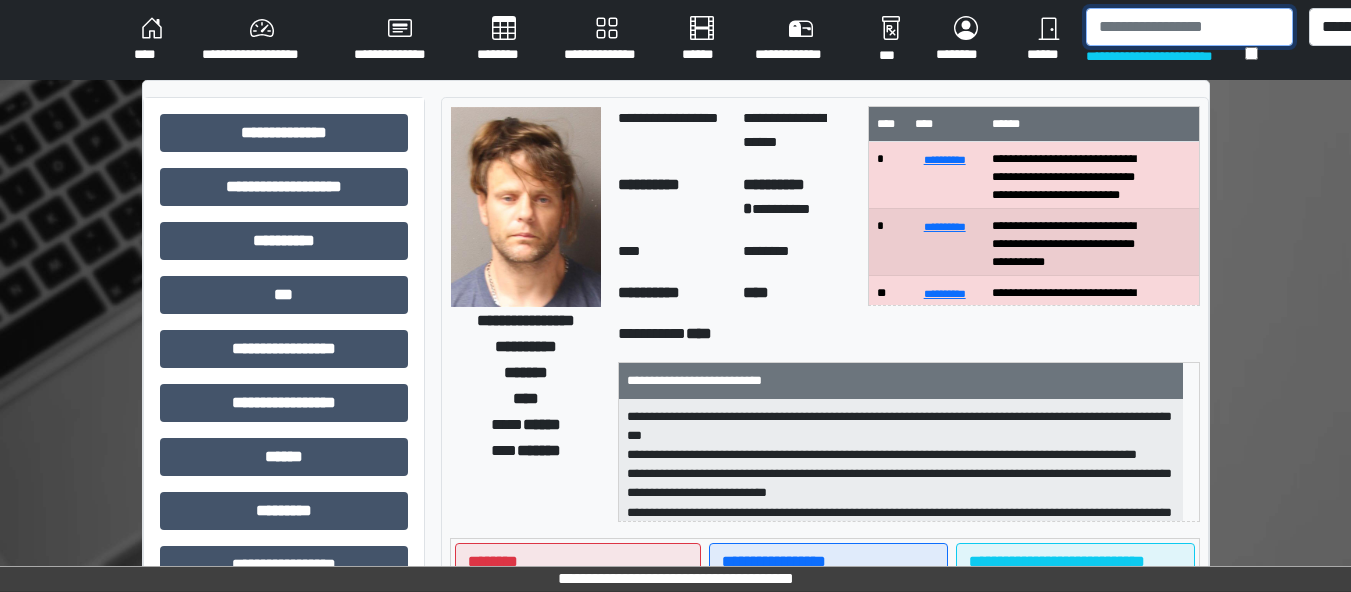 click at bounding box center (1189, 27) 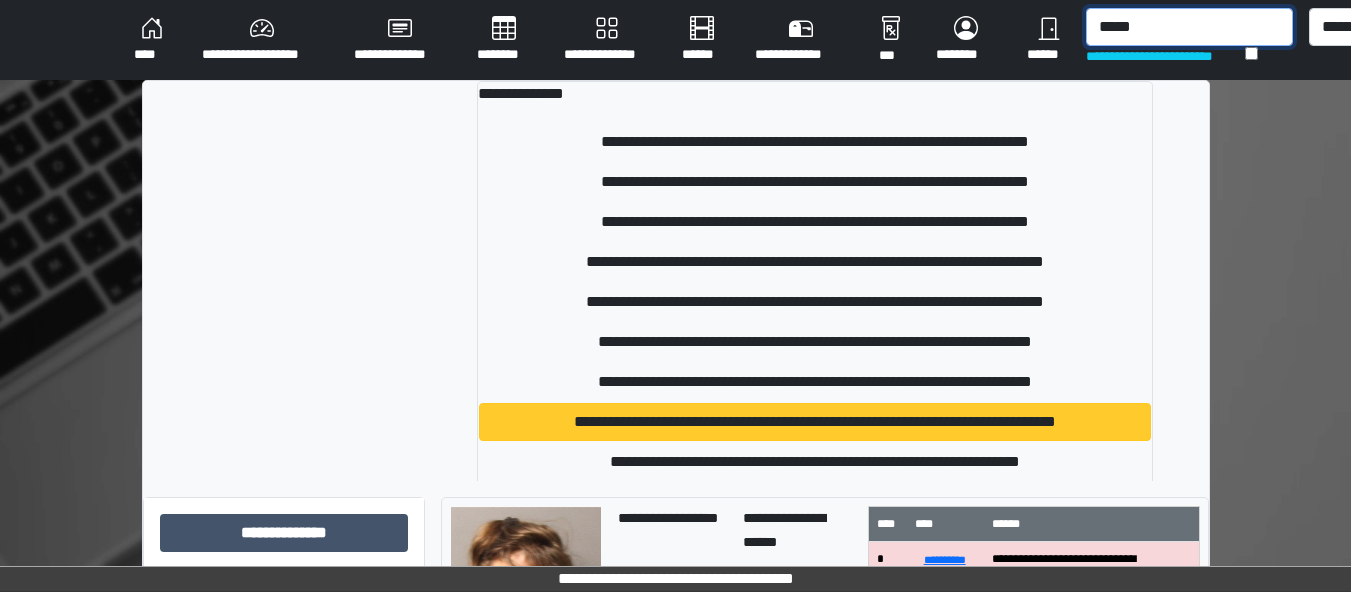 type on "*****" 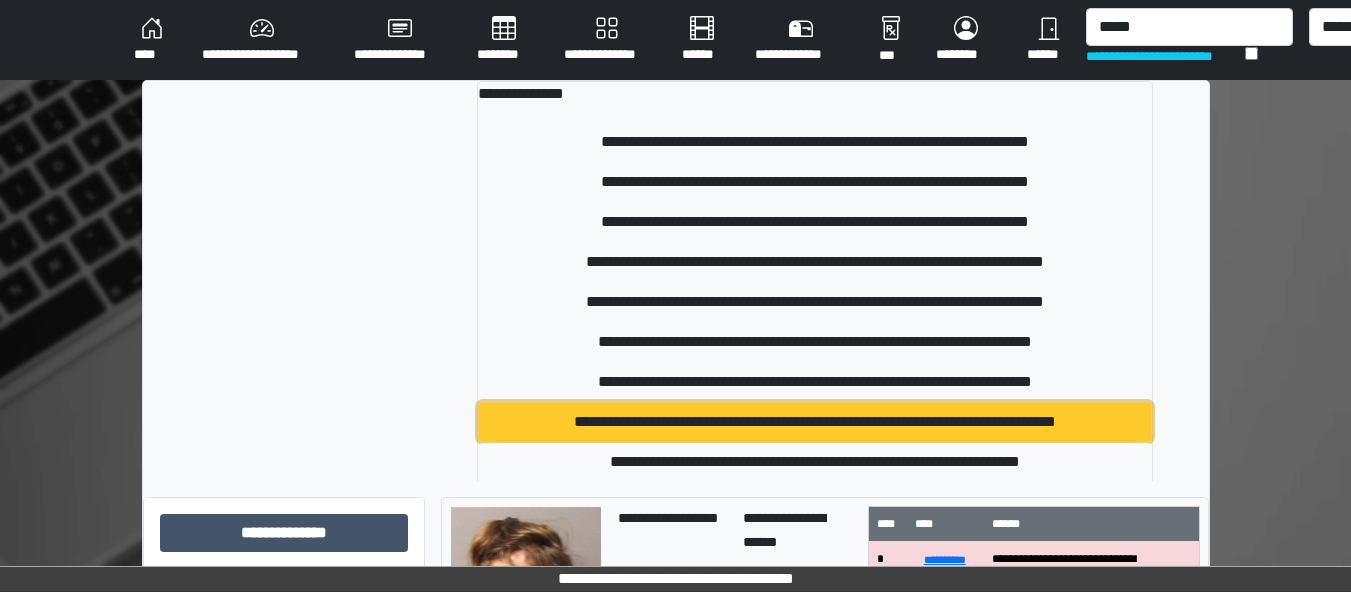 click on "**********" at bounding box center [815, 422] 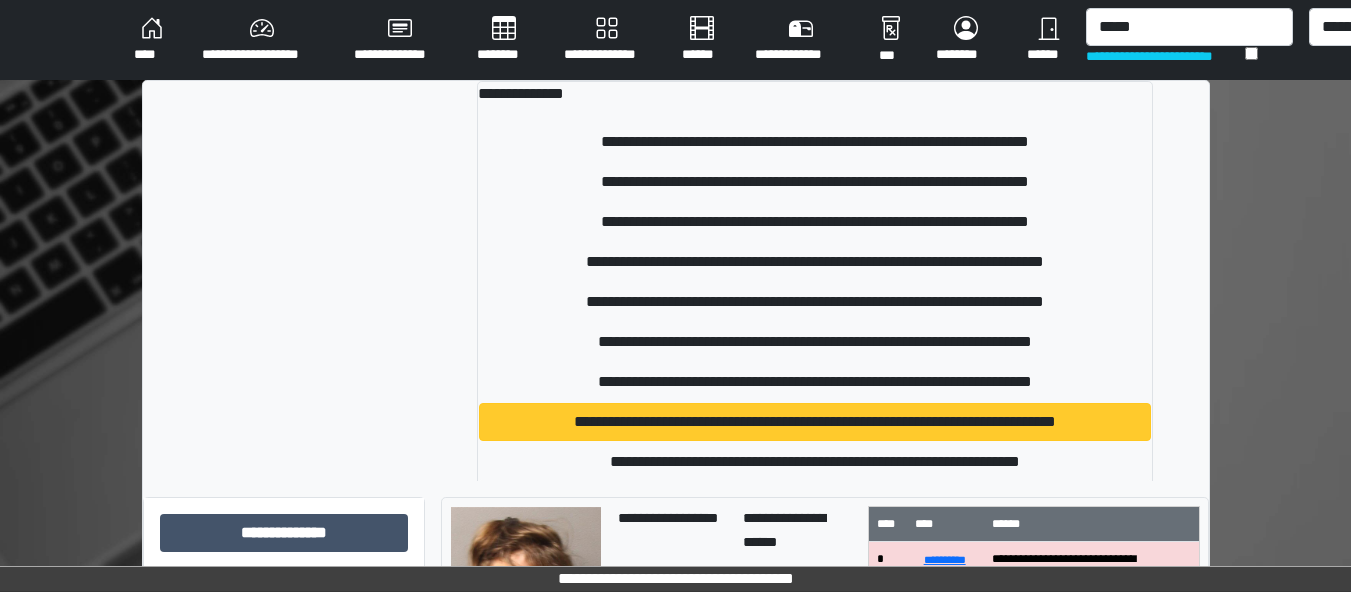 type 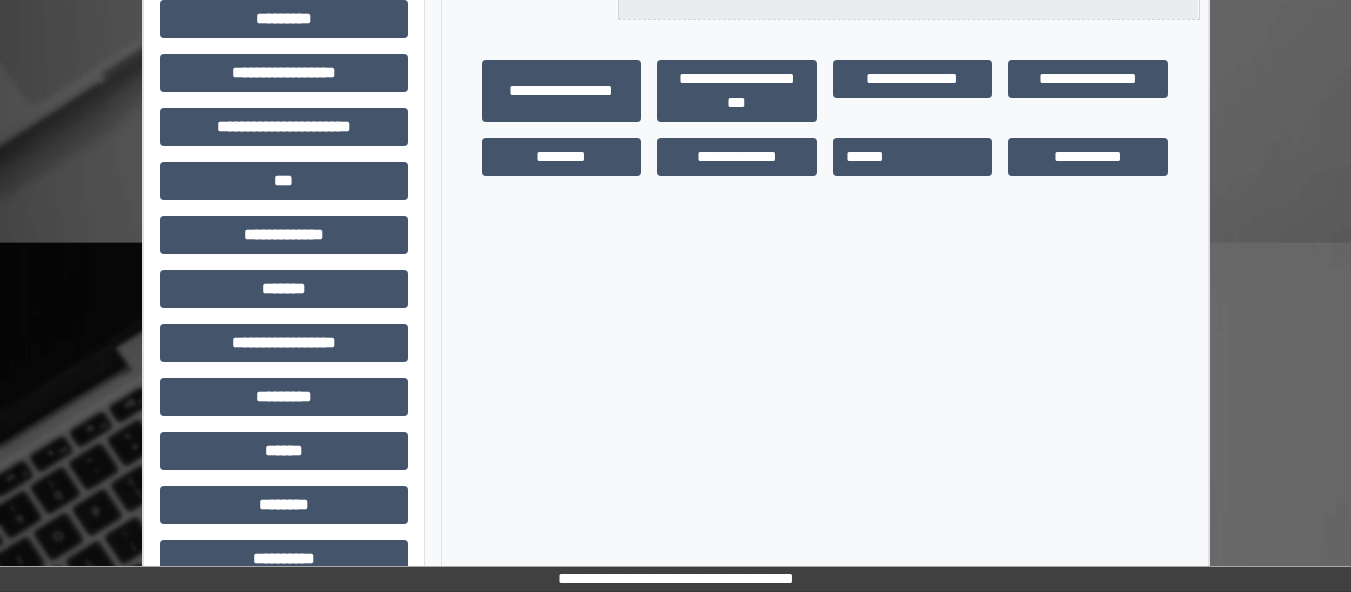 scroll, scrollTop: 493, scrollLeft: 0, axis: vertical 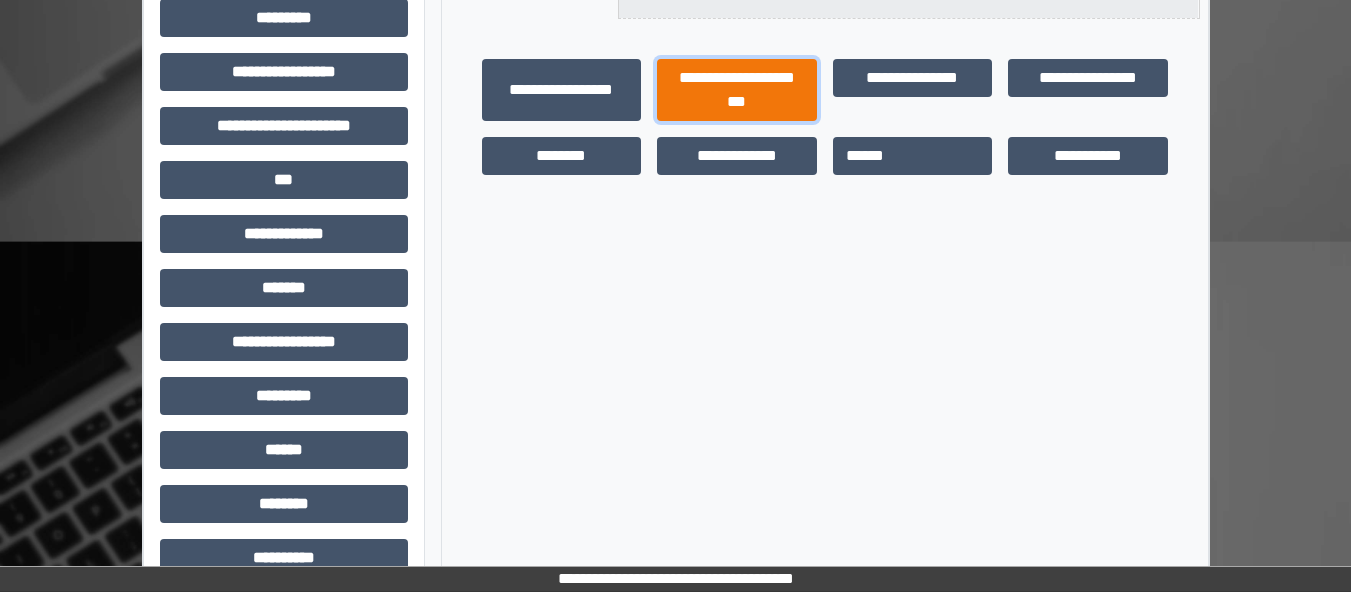 click on "**********" at bounding box center (737, 90) 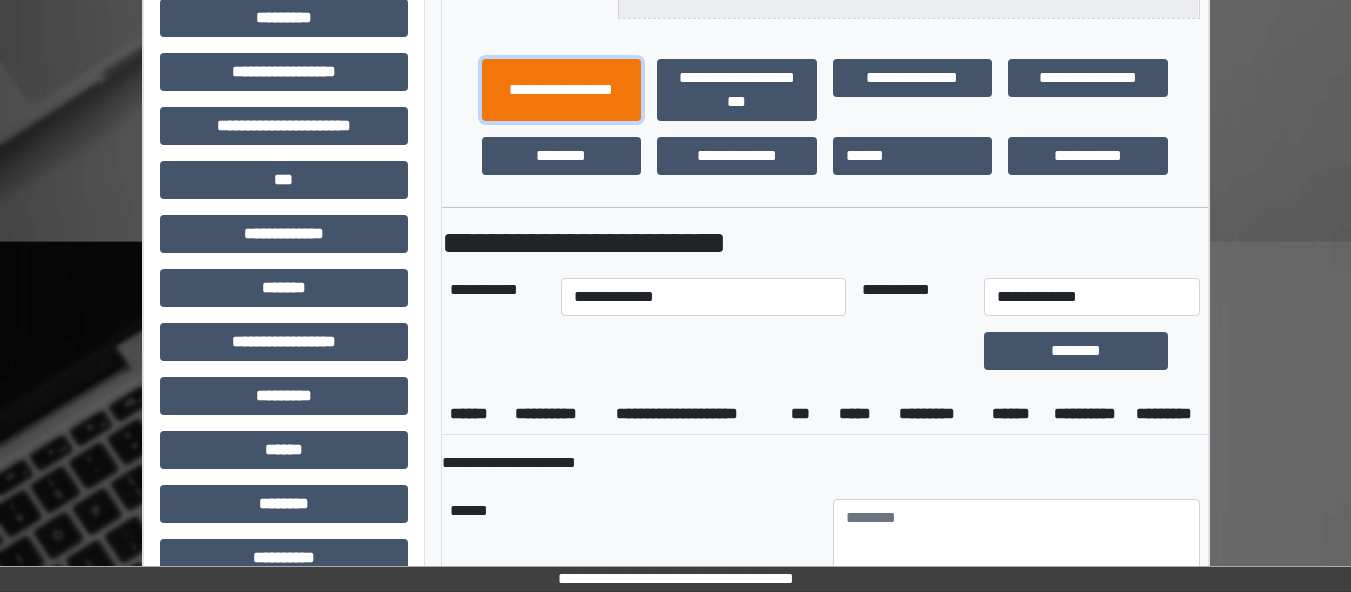 click on "**********" at bounding box center [562, 90] 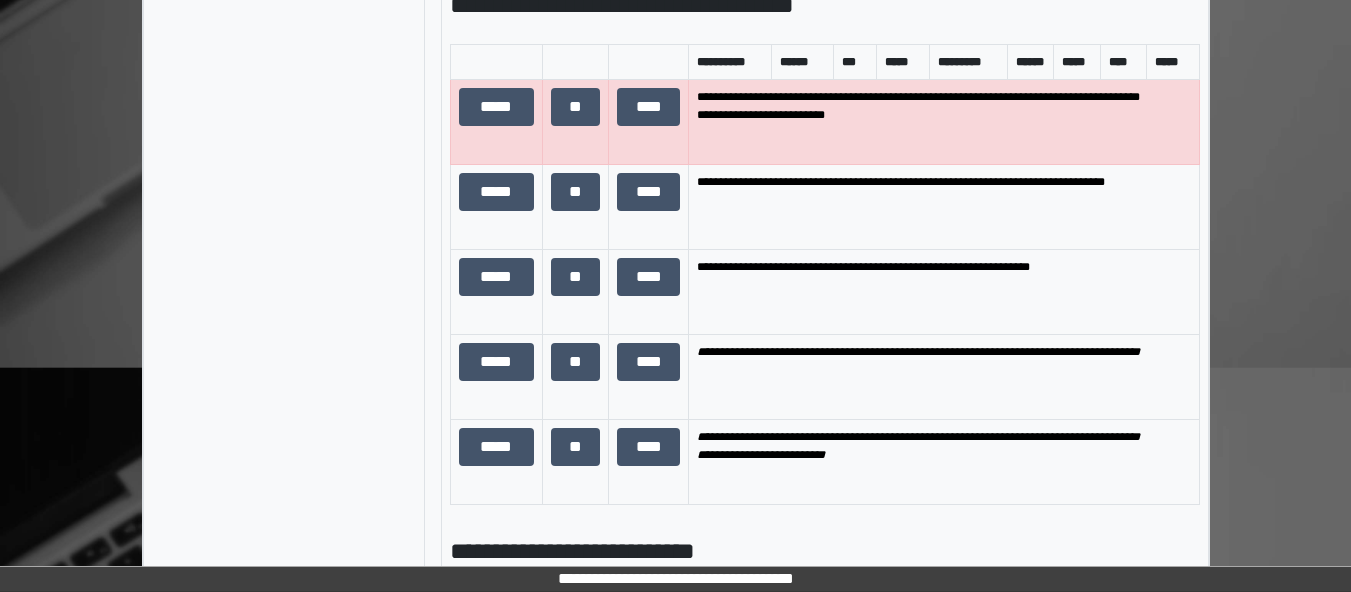 scroll, scrollTop: 1230, scrollLeft: 0, axis: vertical 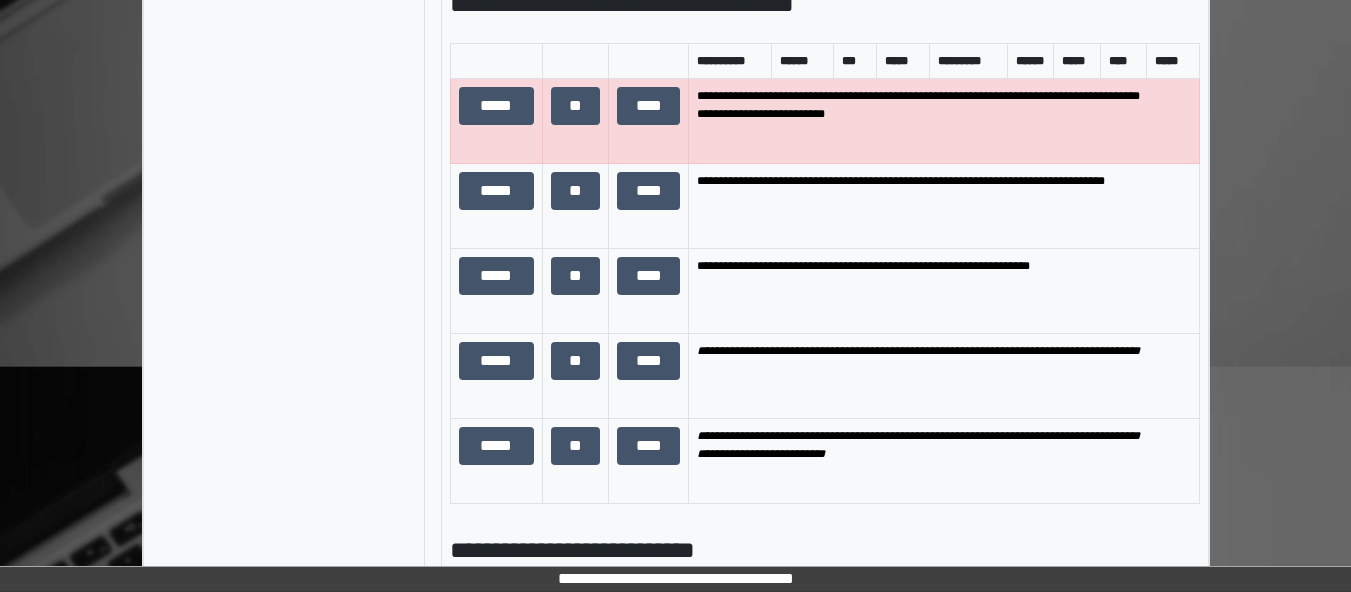 click on "**" at bounding box center [575, 205] 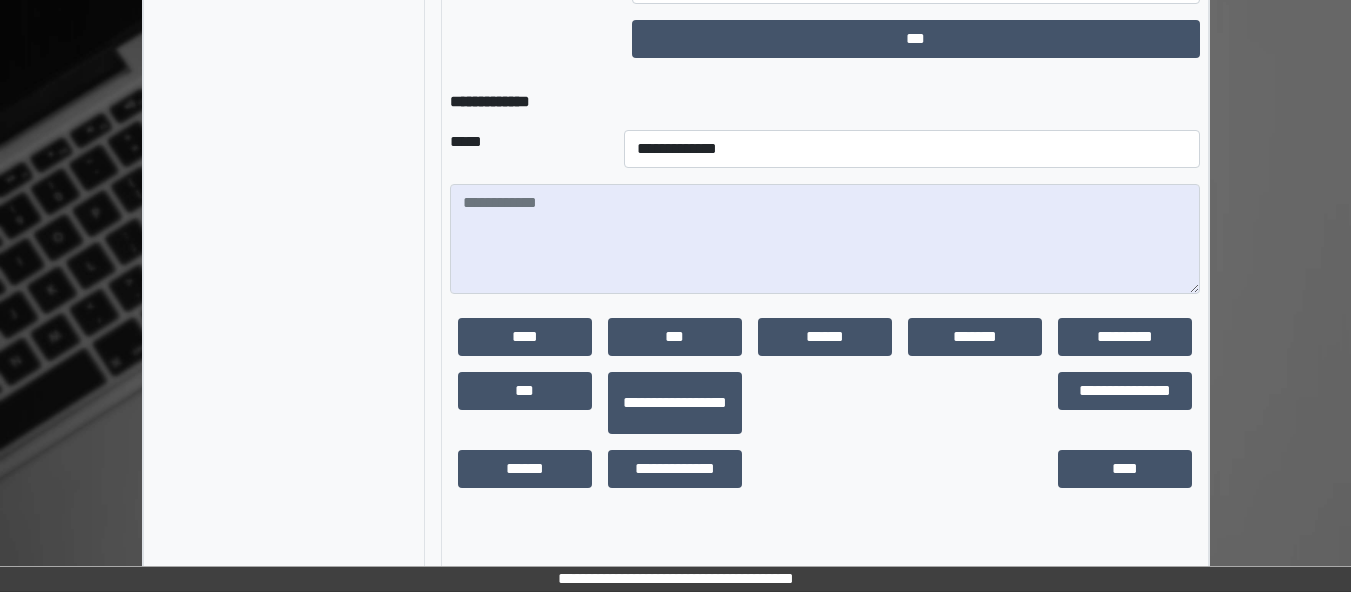 scroll, scrollTop: 2573, scrollLeft: 0, axis: vertical 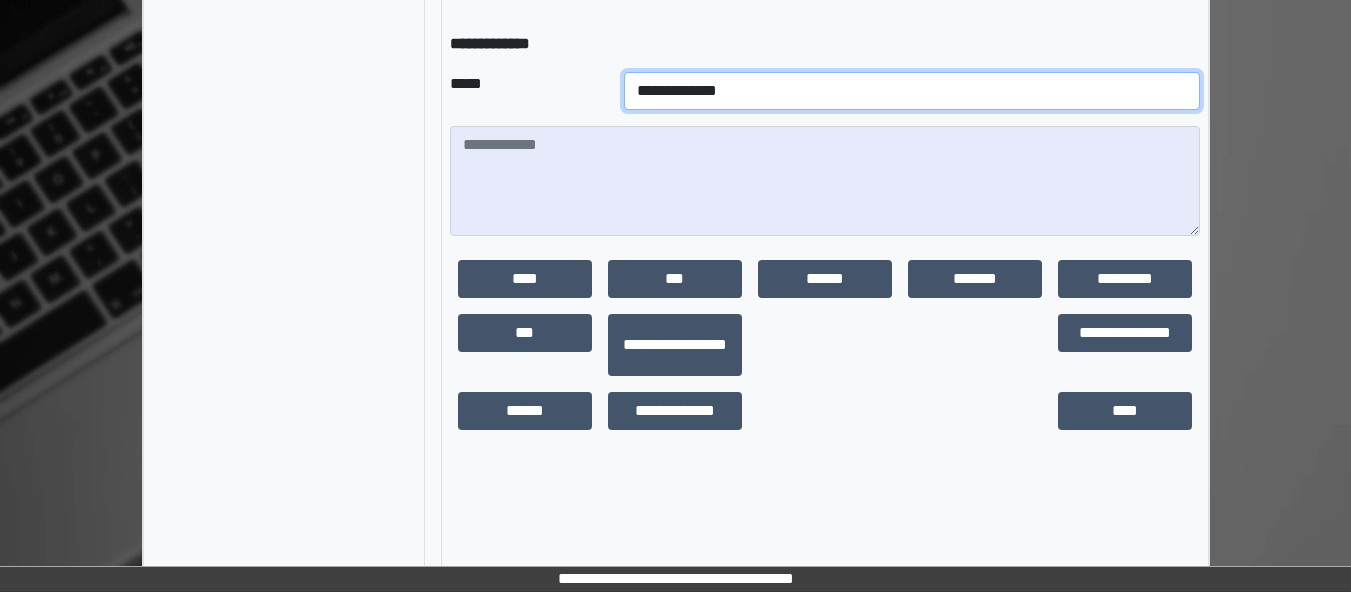 click on "**********" at bounding box center [912, 91] 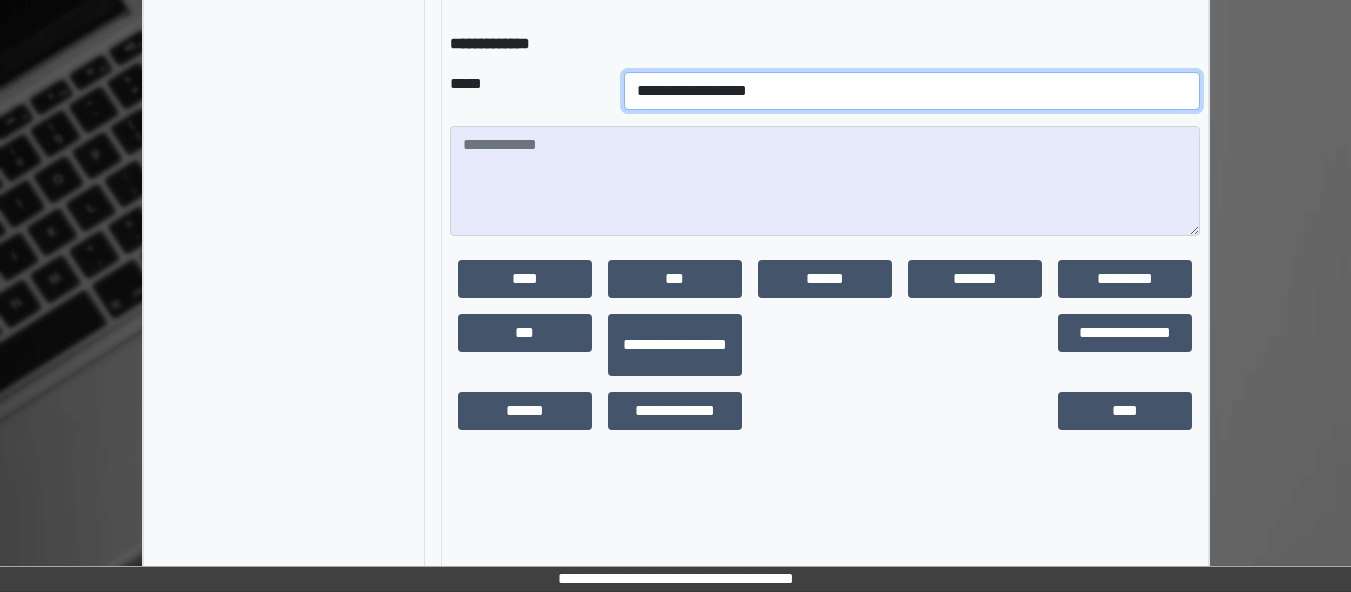 click on "**********" at bounding box center (912, 91) 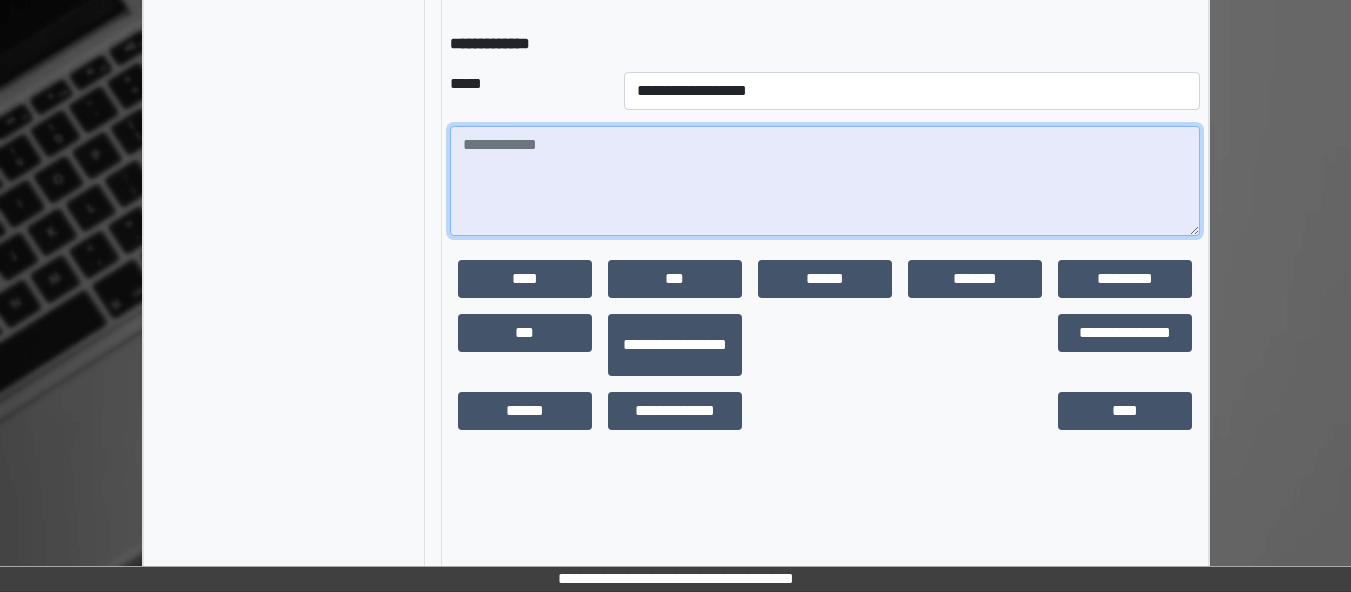 click at bounding box center [825, 181] 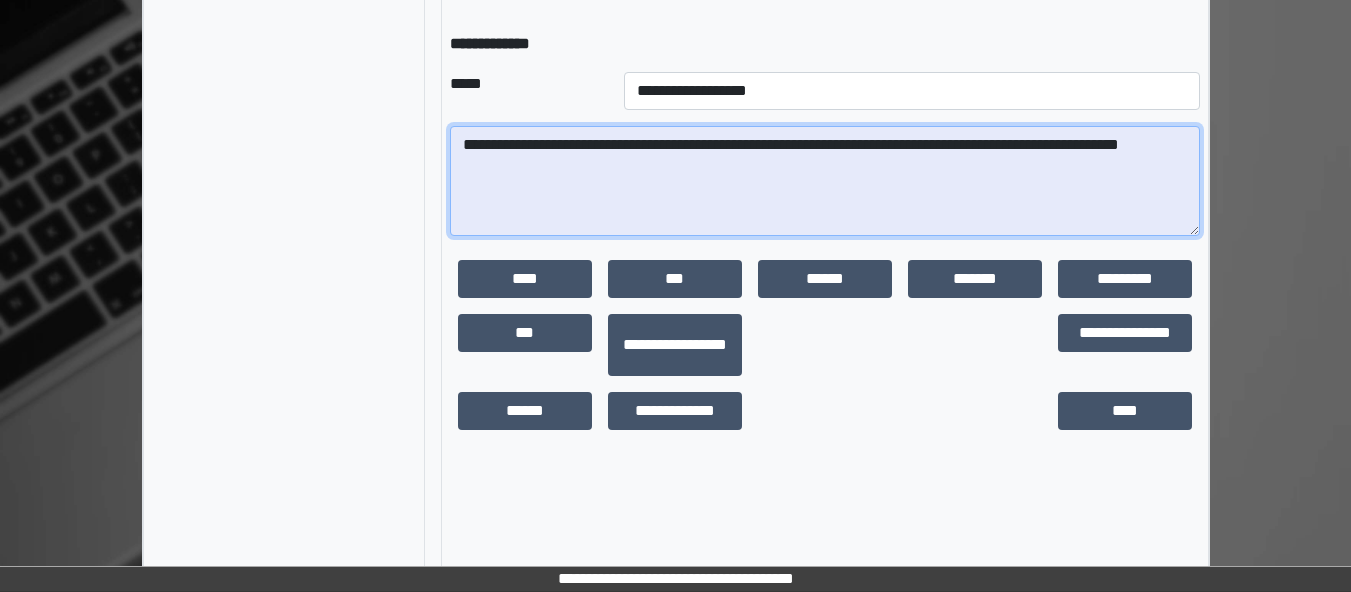 drag, startPoint x: 560, startPoint y: 268, endPoint x: 446, endPoint y: 236, distance: 118.40608 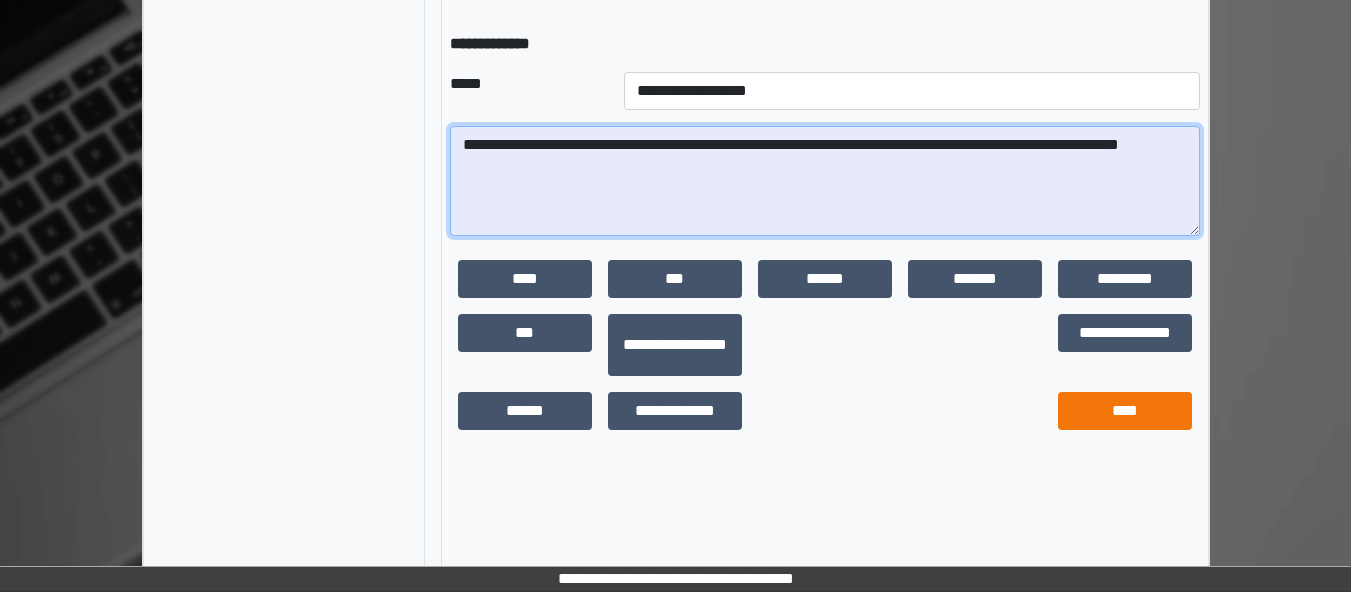 type on "**********" 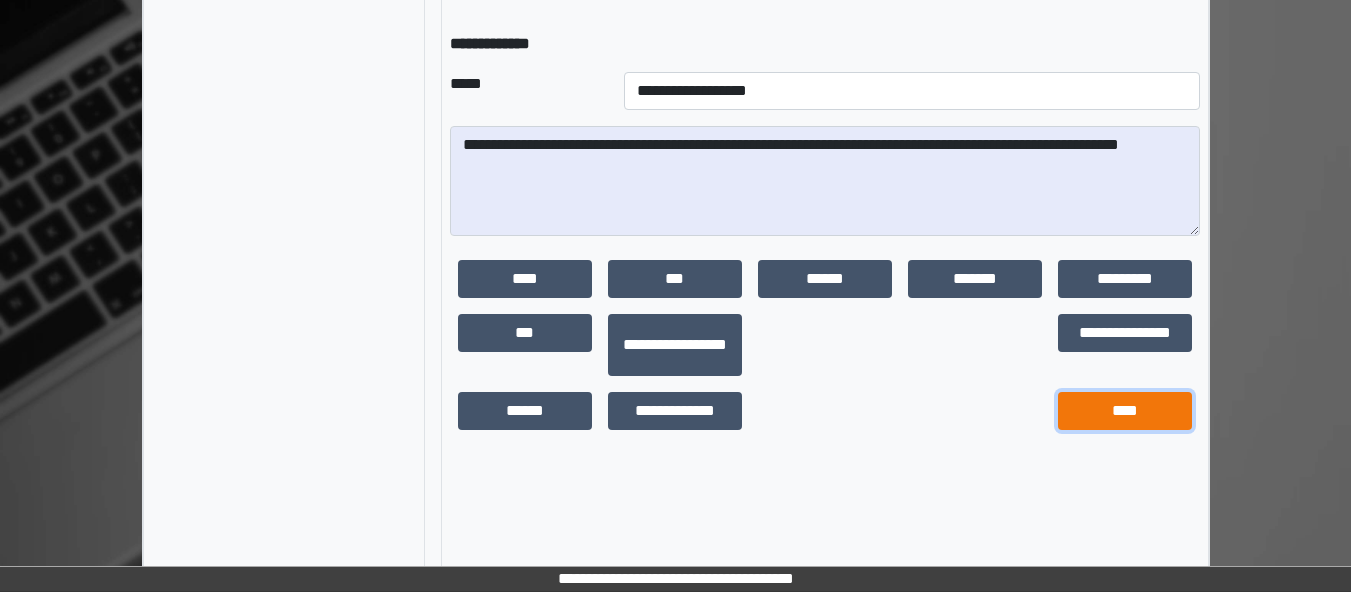 click on "****" at bounding box center [1125, 411] 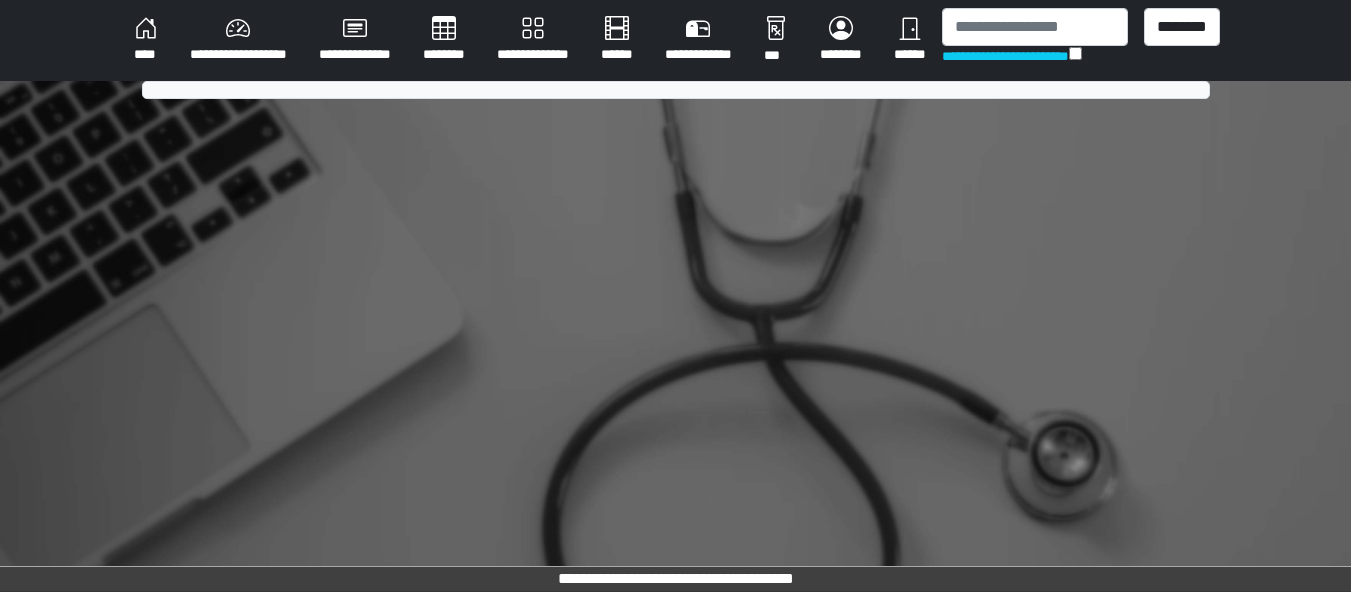 scroll, scrollTop: 0, scrollLeft: 0, axis: both 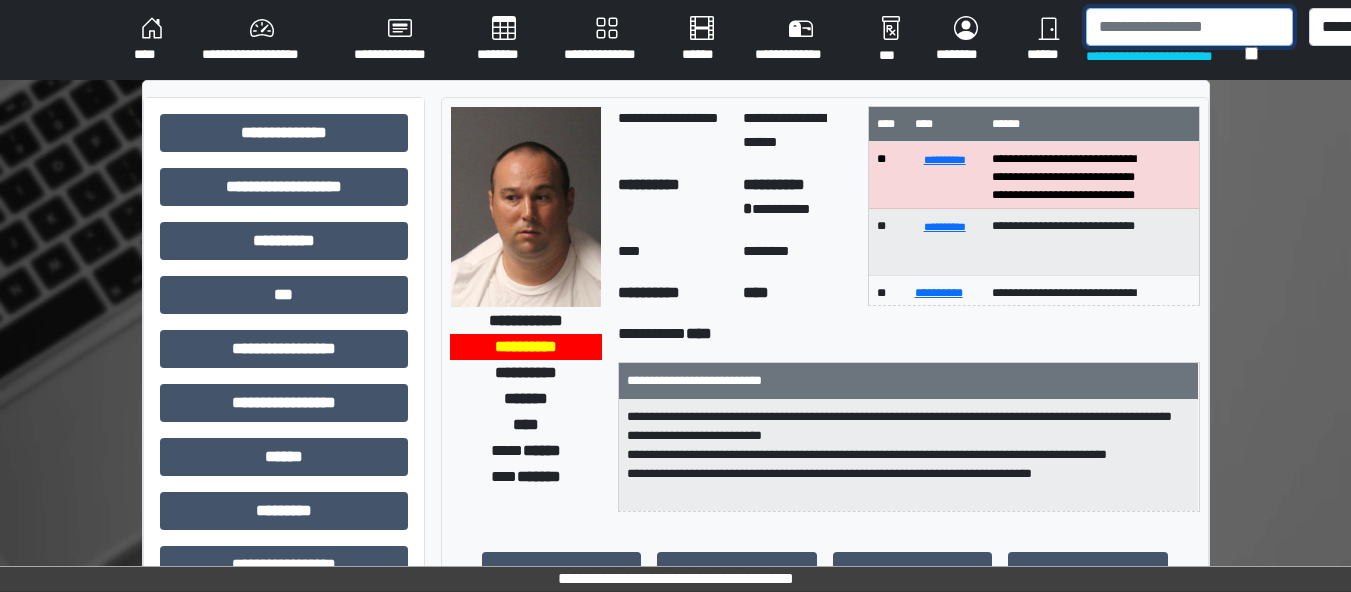 click at bounding box center (1189, 27) 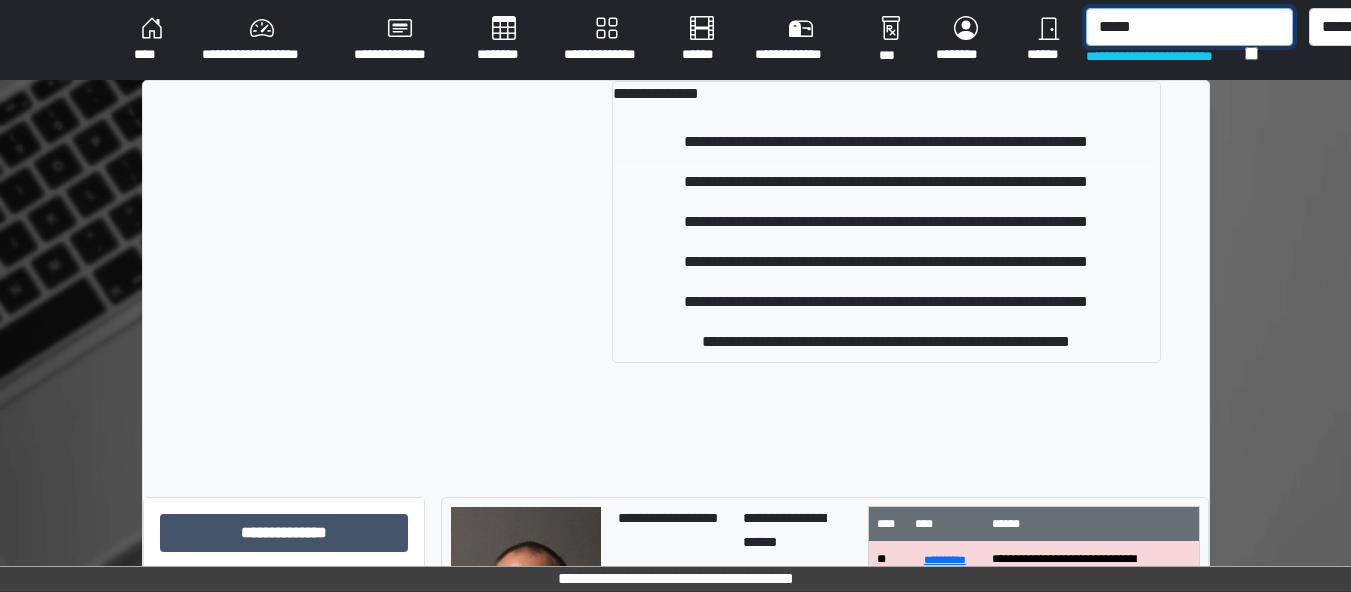type on "*****" 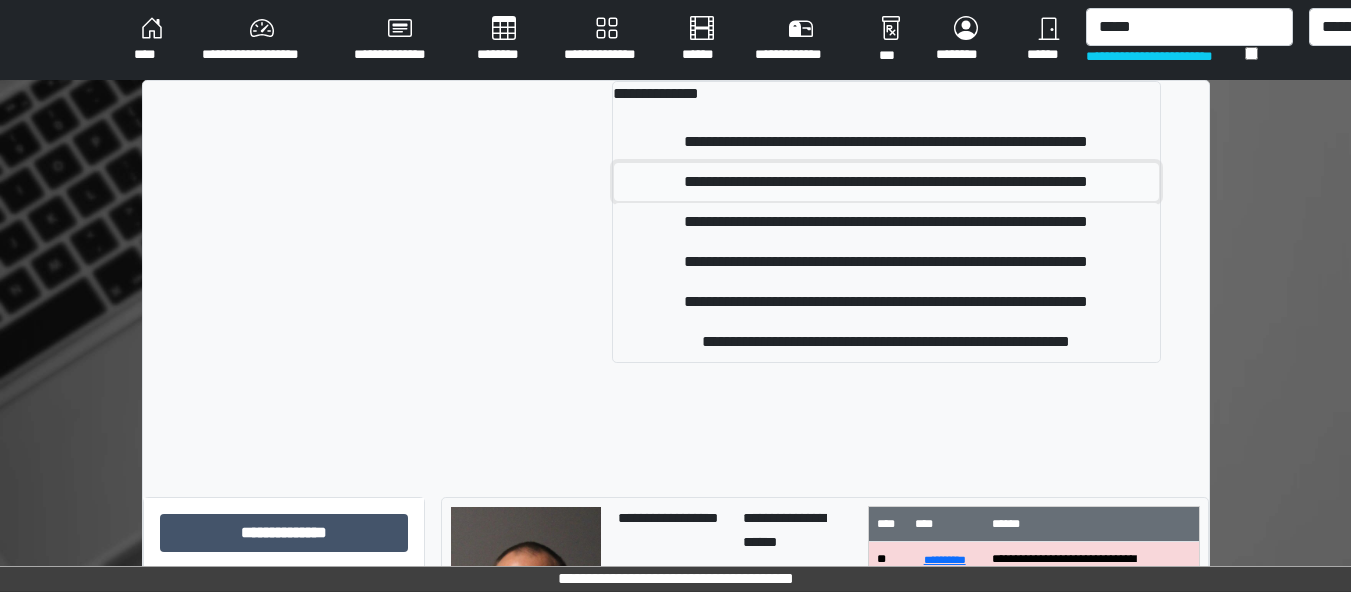 click on "**********" at bounding box center [886, 182] 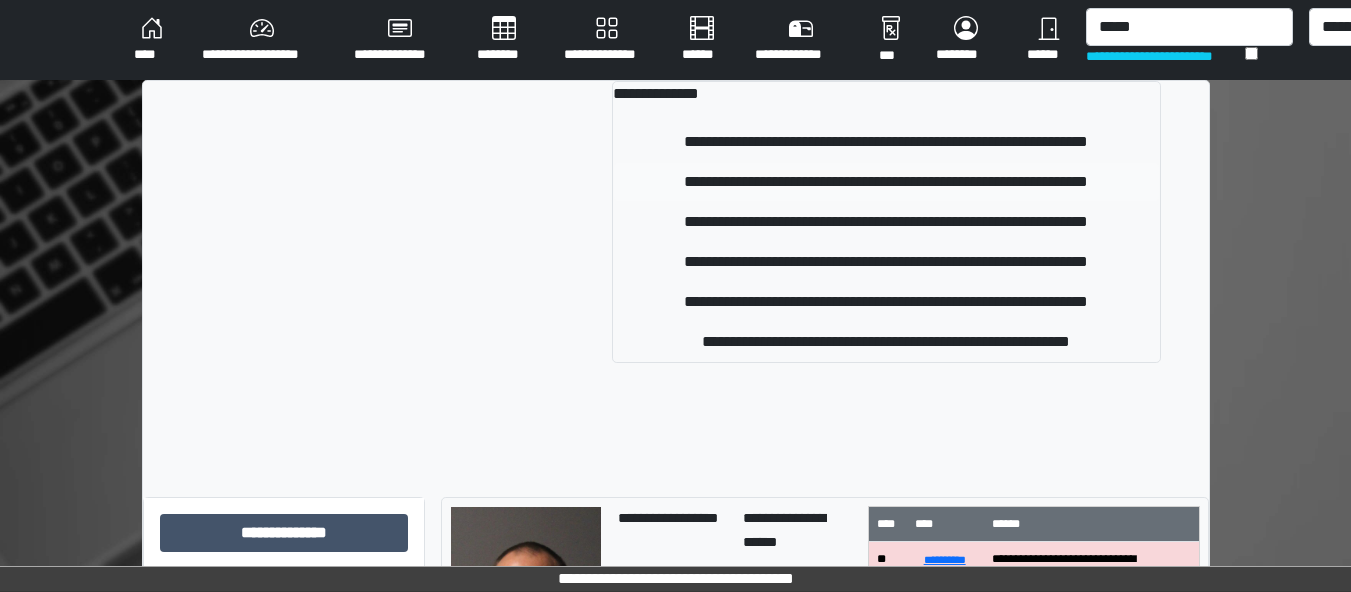 type 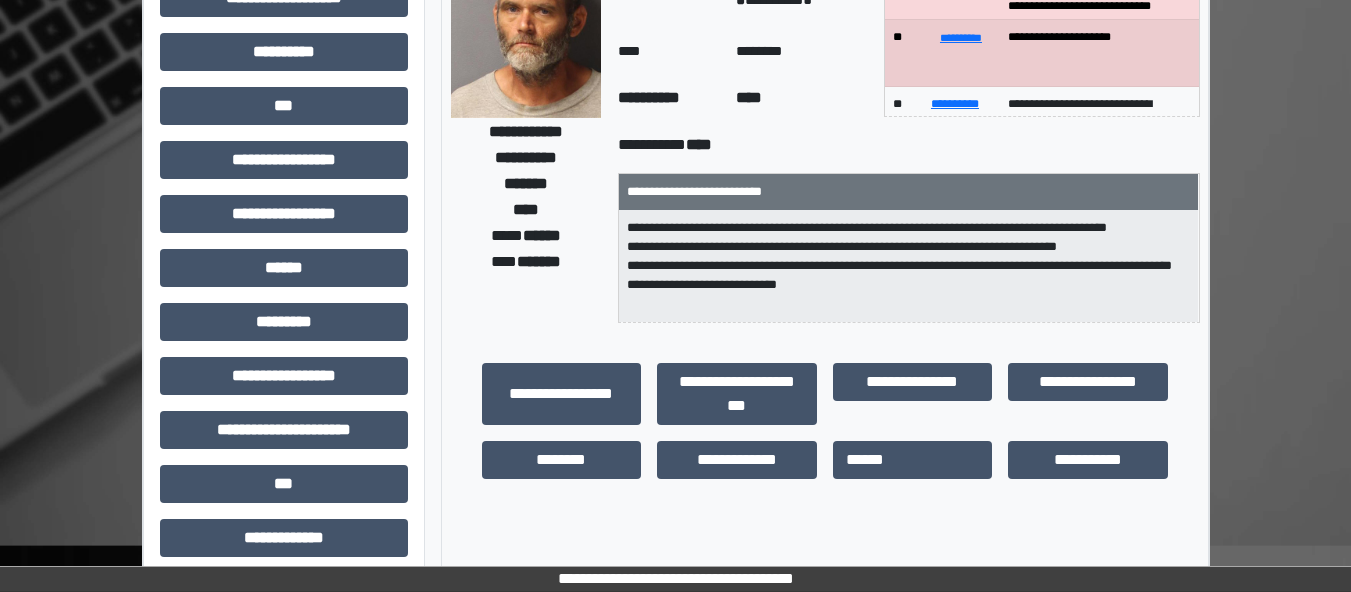scroll, scrollTop: 190, scrollLeft: 0, axis: vertical 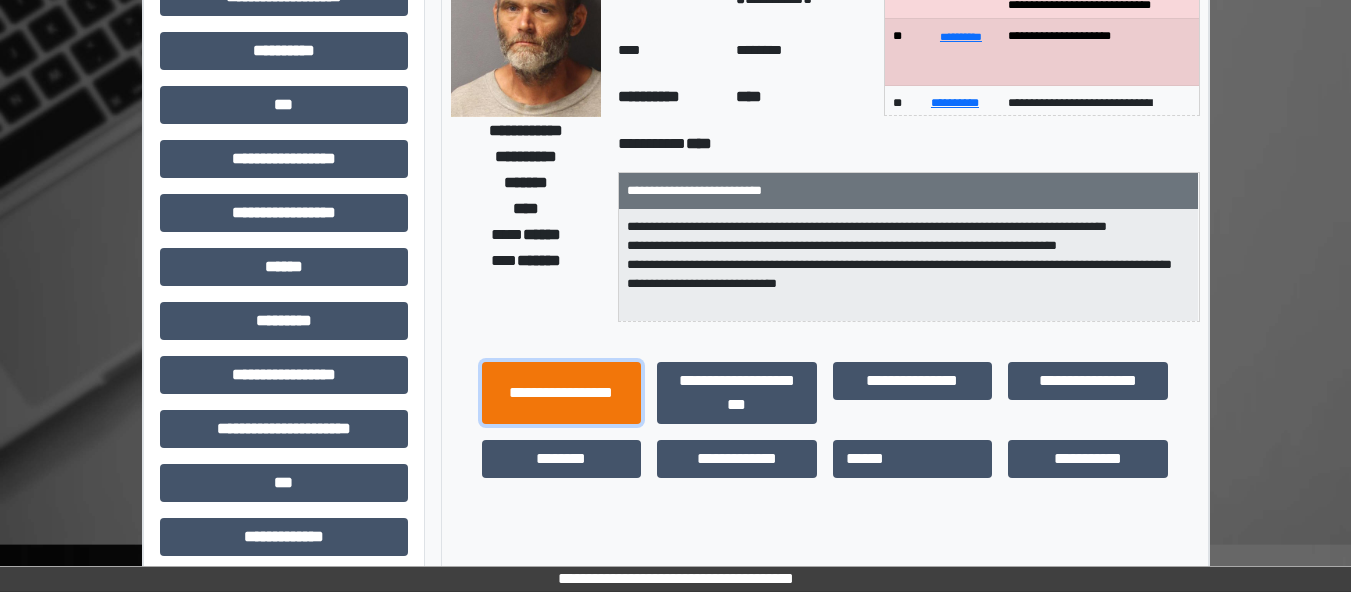 click on "**********" at bounding box center (562, 393) 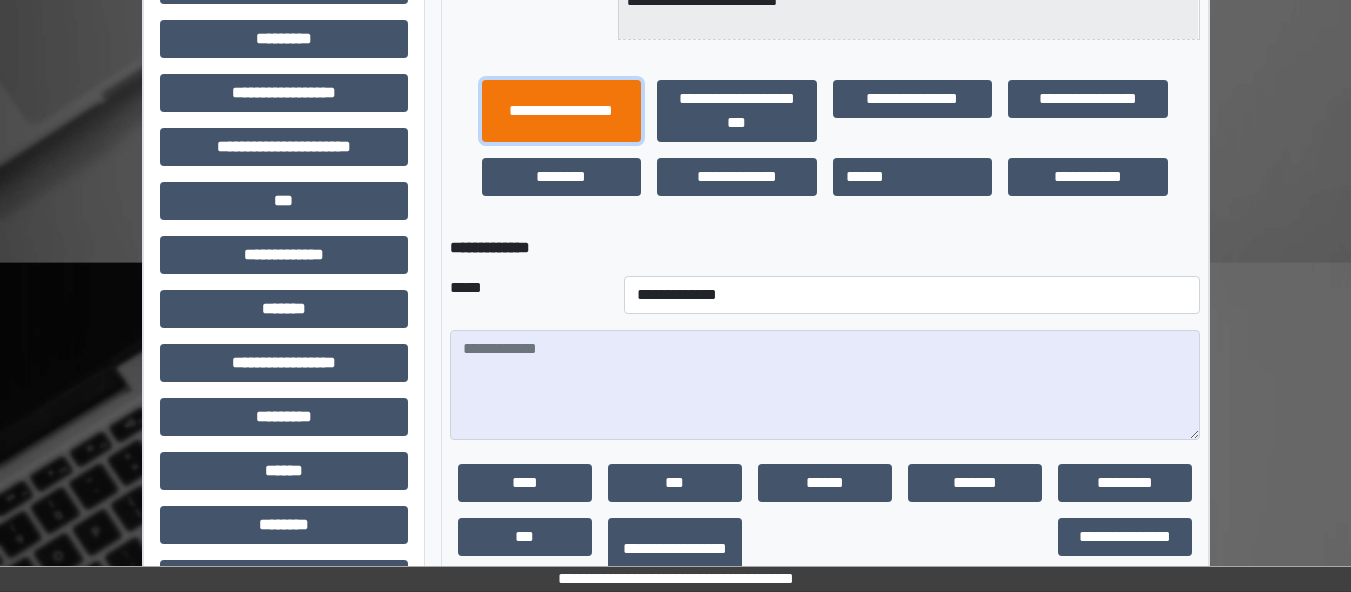 scroll, scrollTop: 582, scrollLeft: 0, axis: vertical 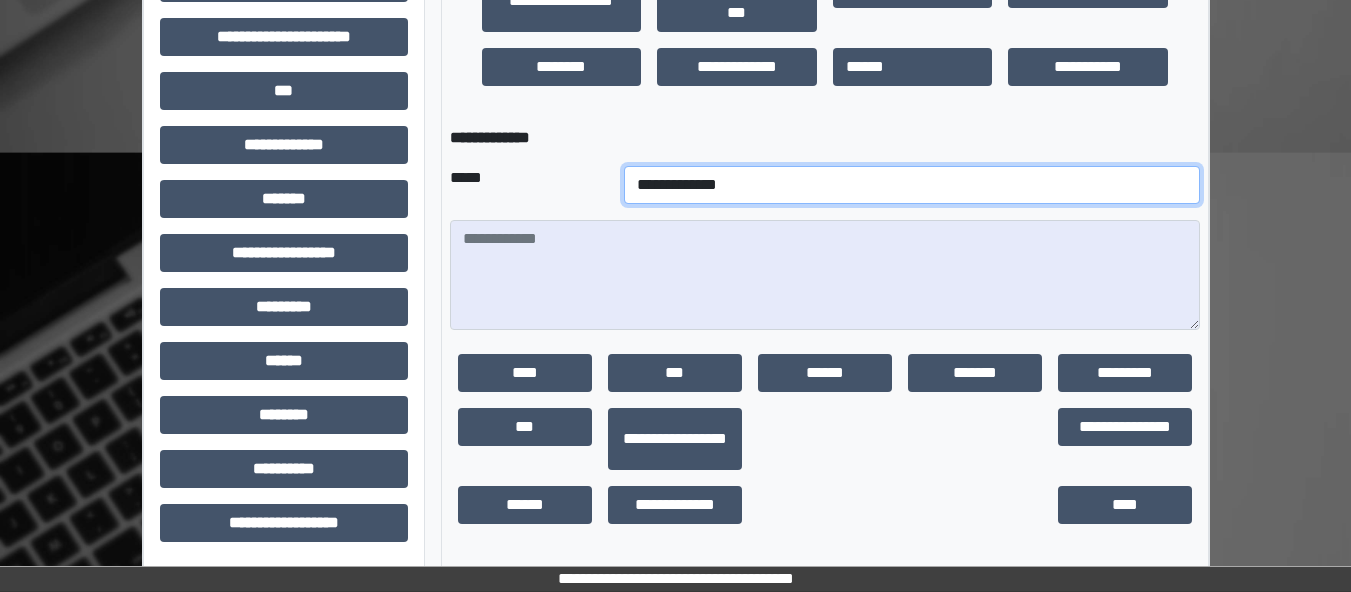 click on "**********" at bounding box center [912, 185] 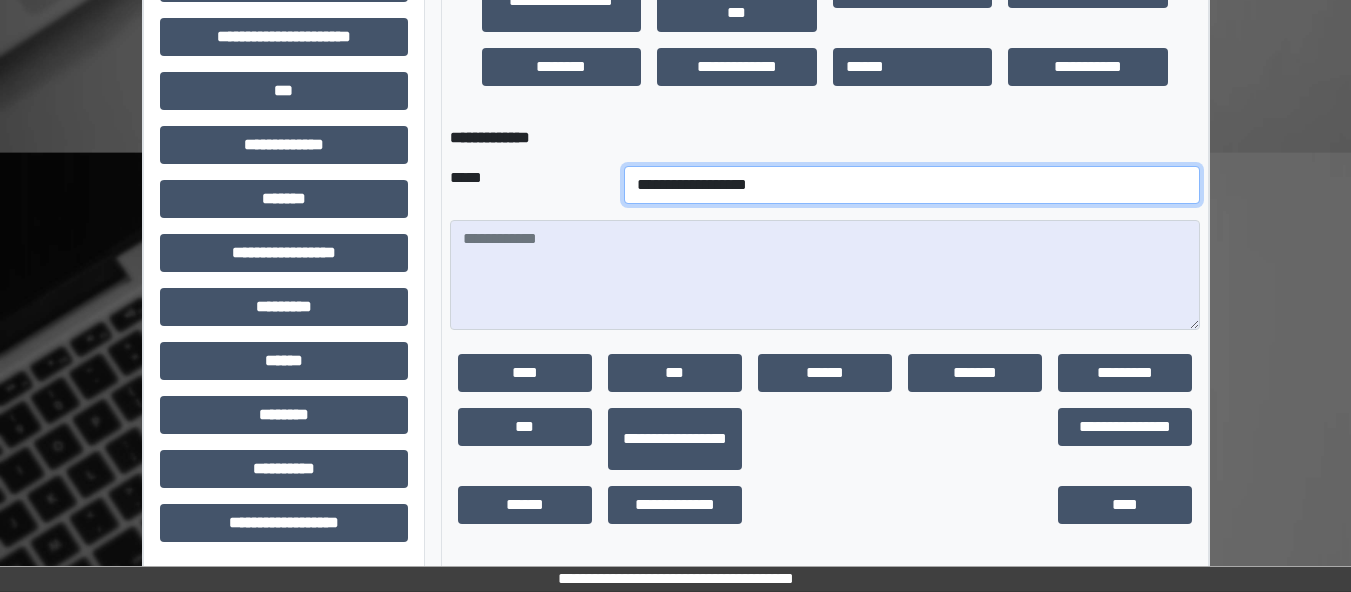 click on "**********" at bounding box center [912, 185] 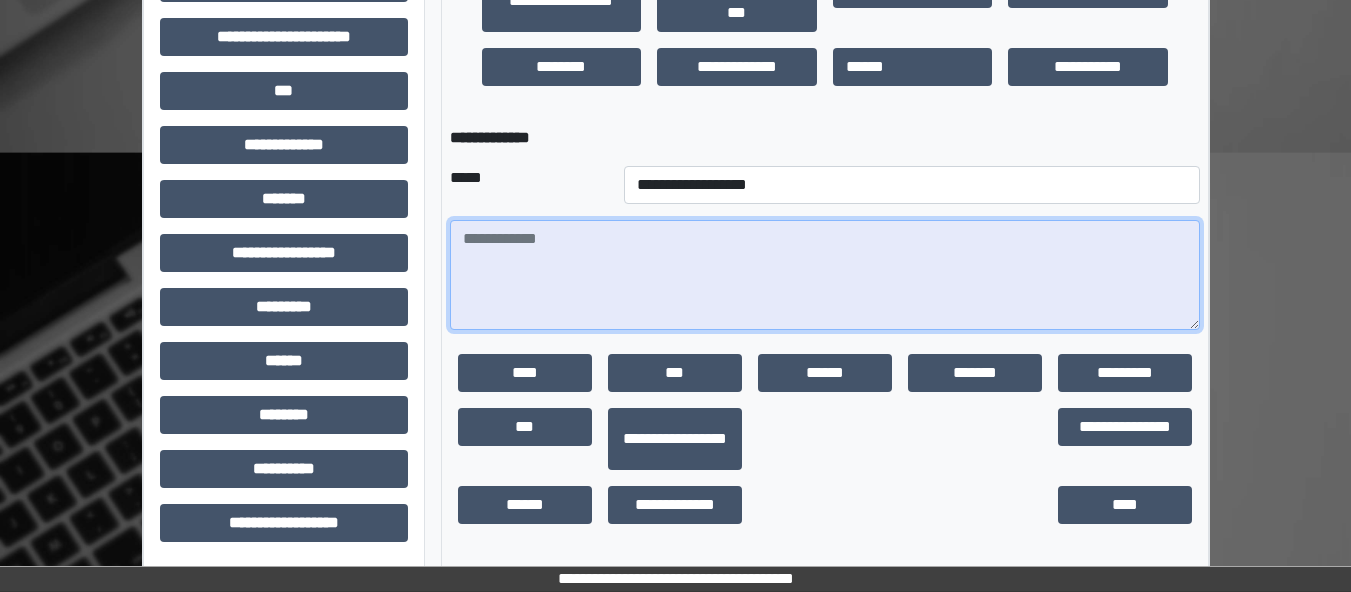 click at bounding box center [825, 275] 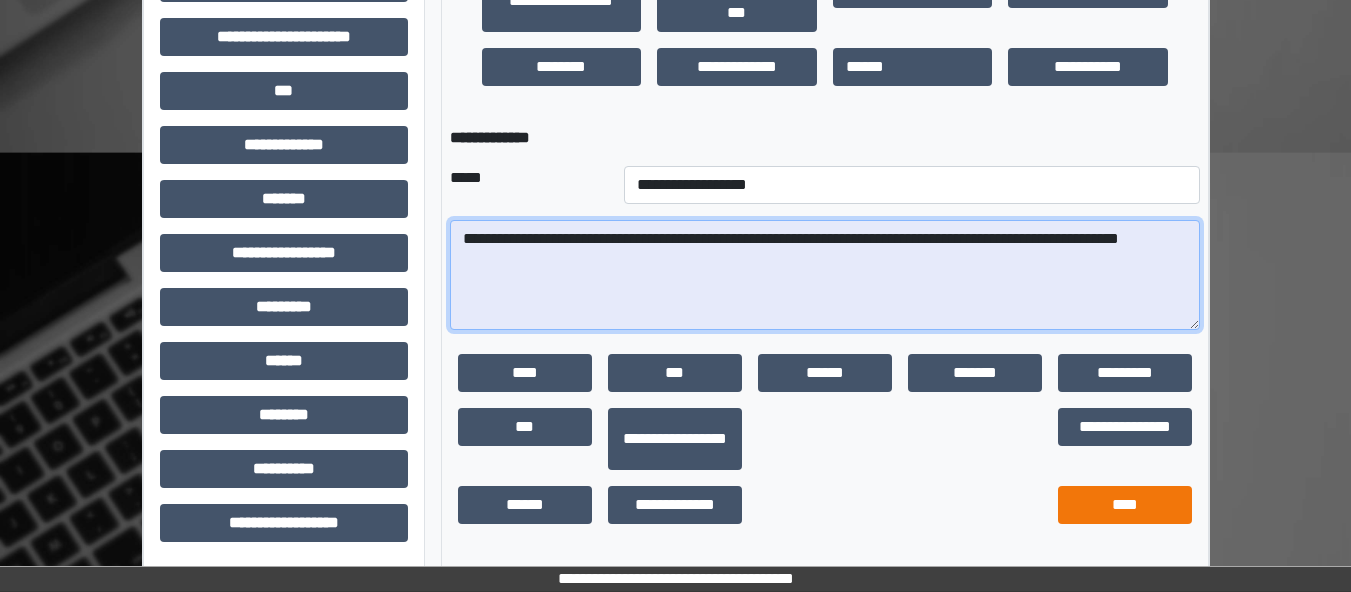 type on "**********" 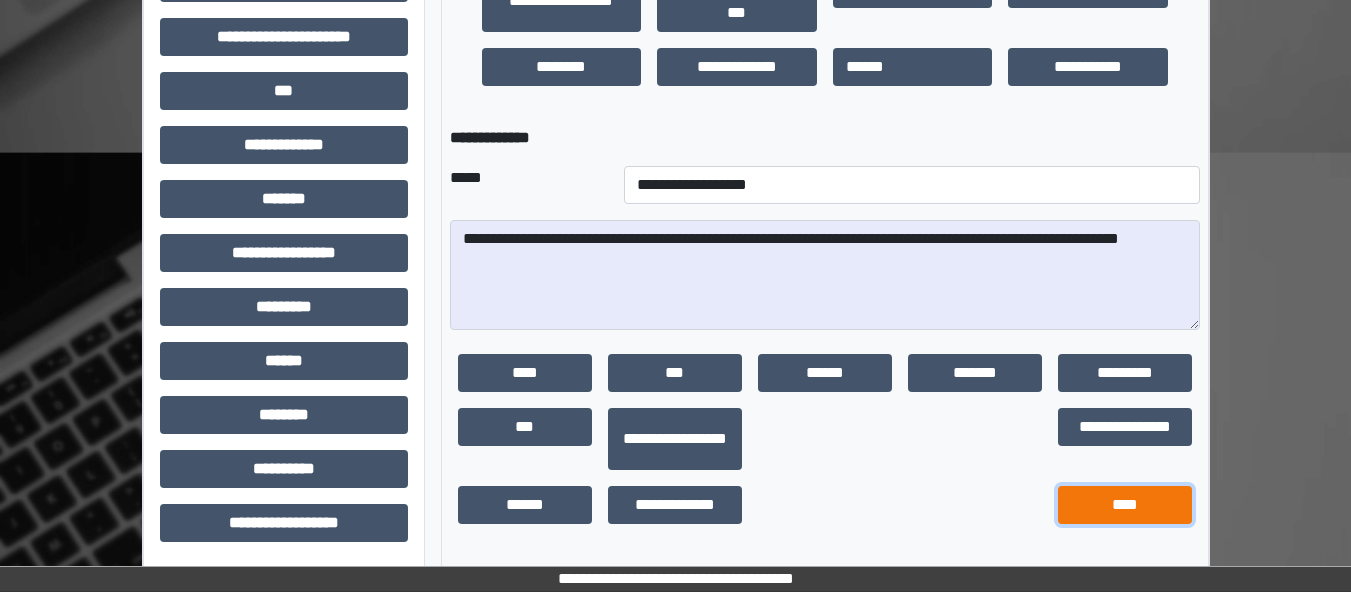 click on "****" at bounding box center (1125, 505) 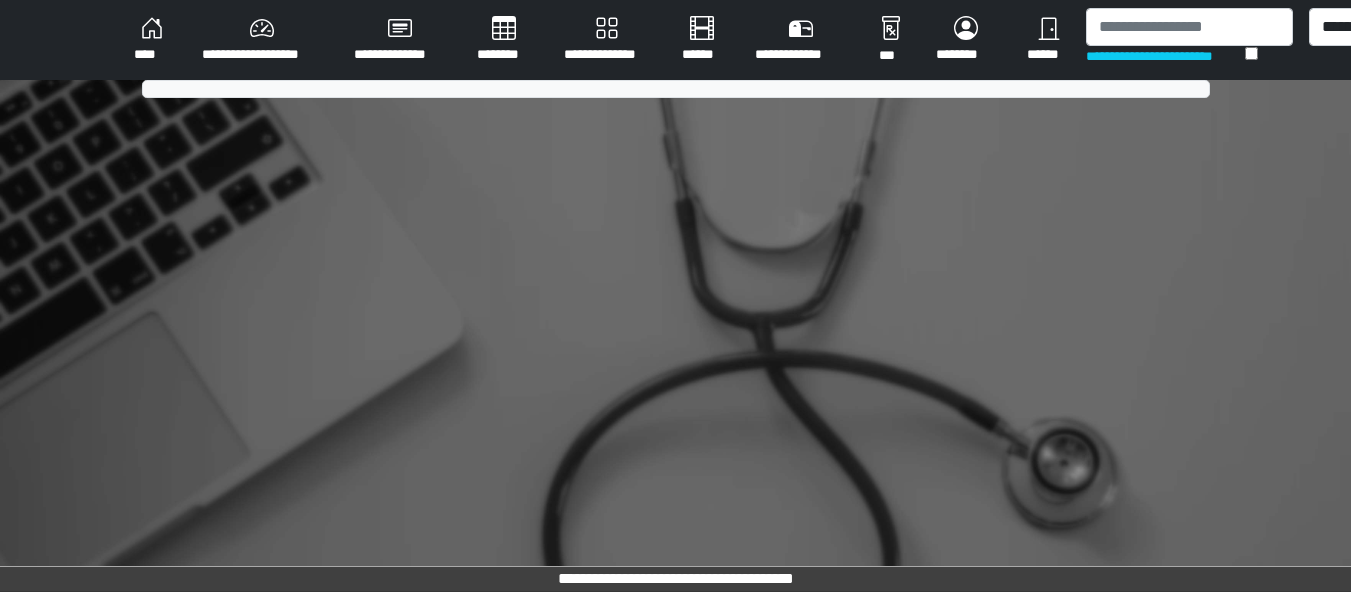 scroll, scrollTop: 0, scrollLeft: 0, axis: both 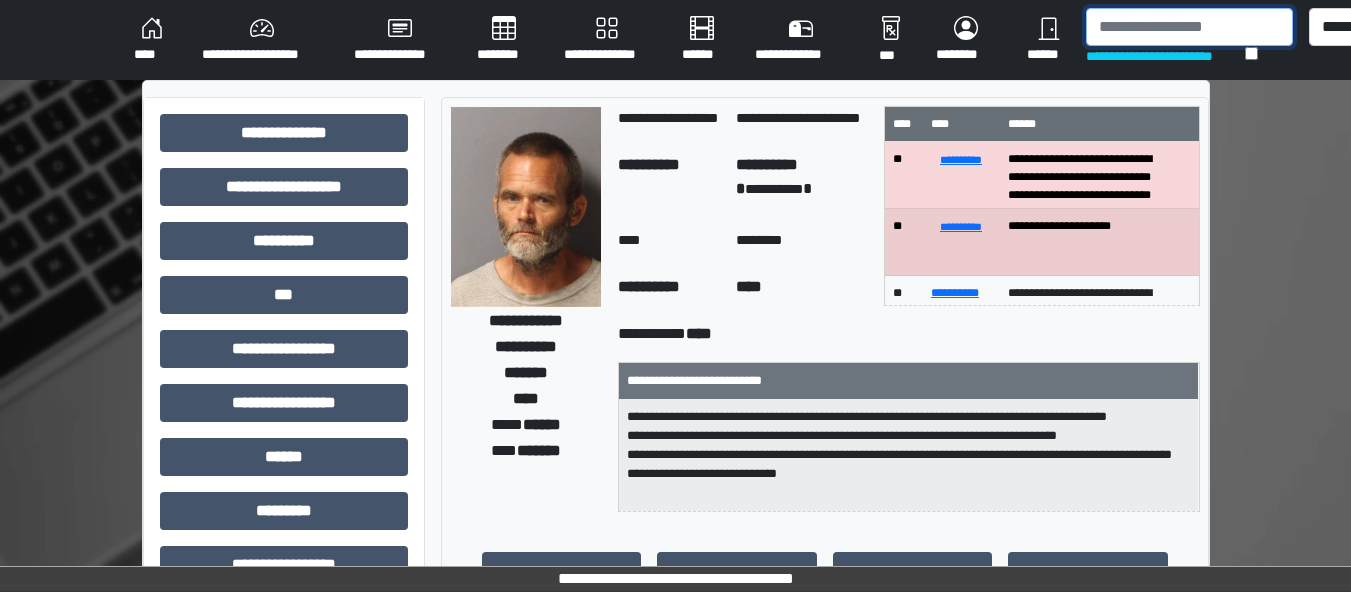 click at bounding box center [1189, 27] 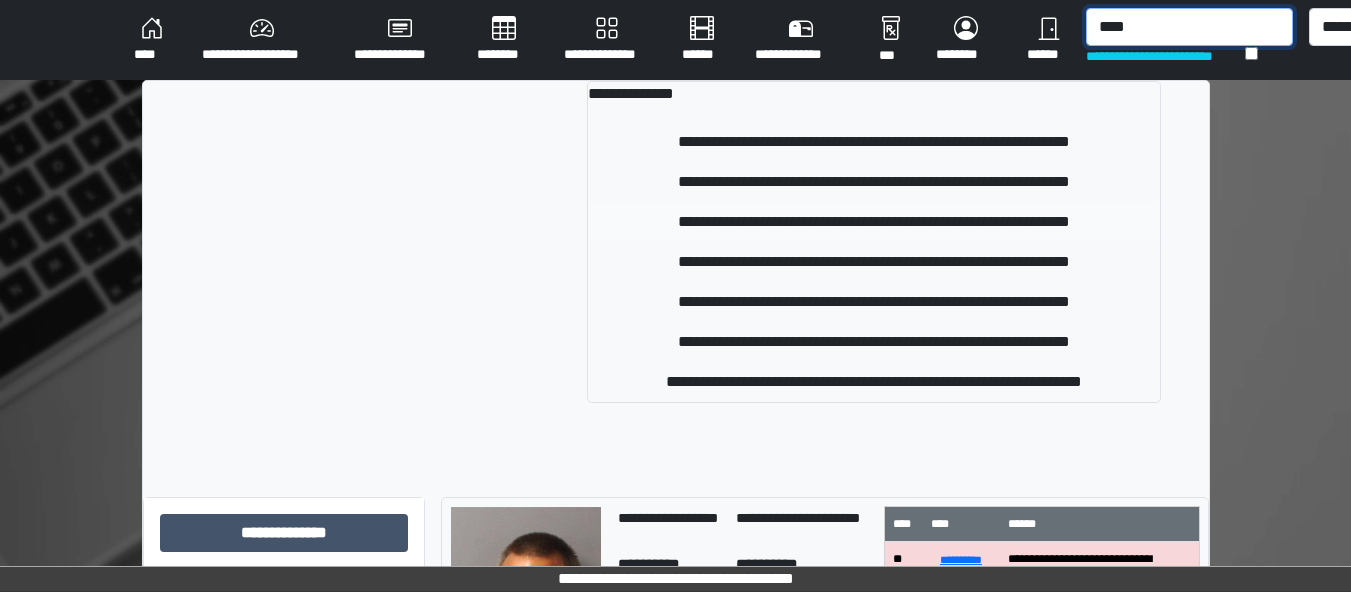 type on "****" 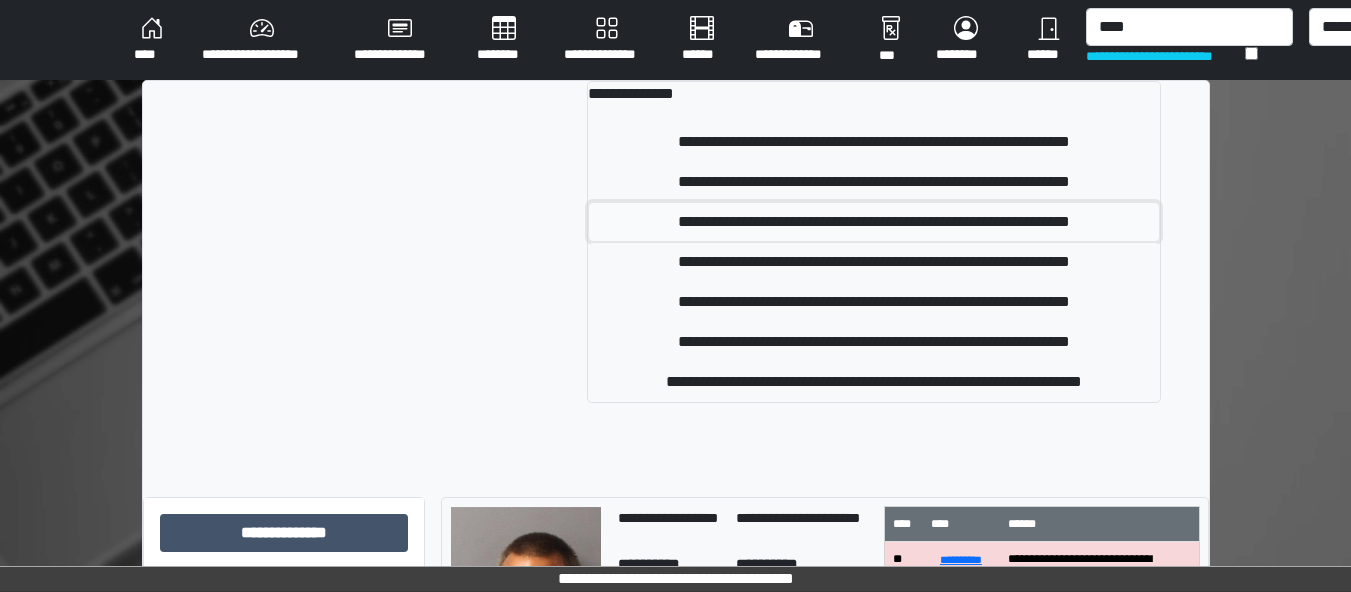 click on "**********" at bounding box center (873, 222) 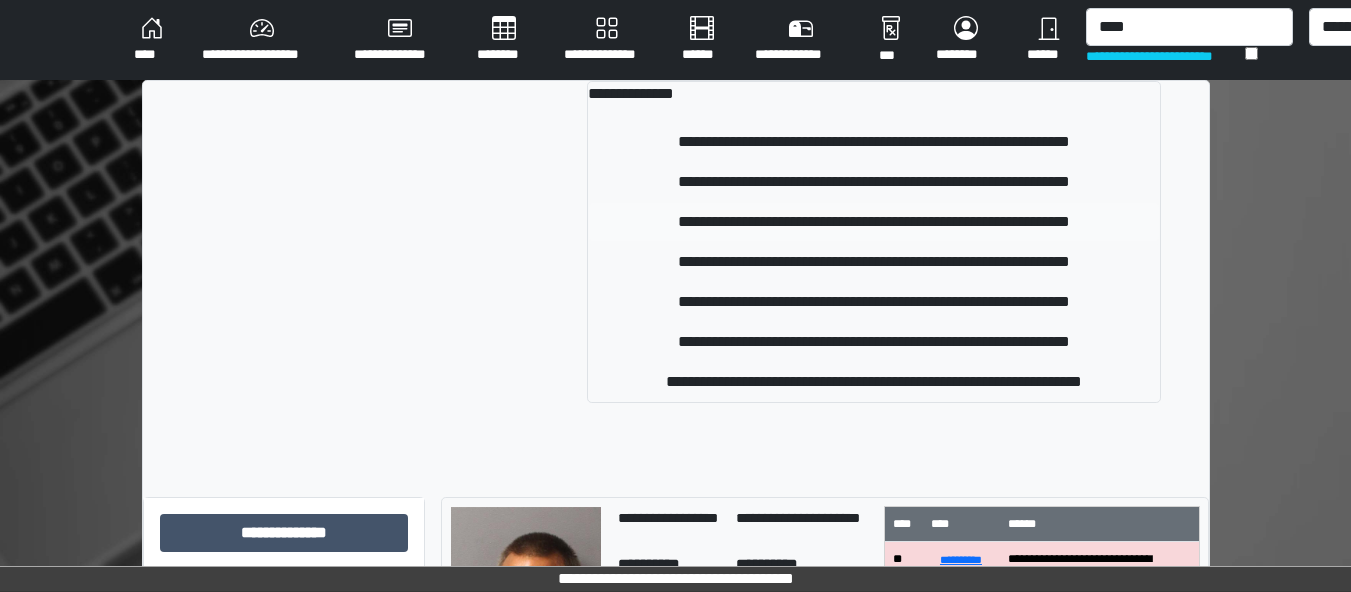 type 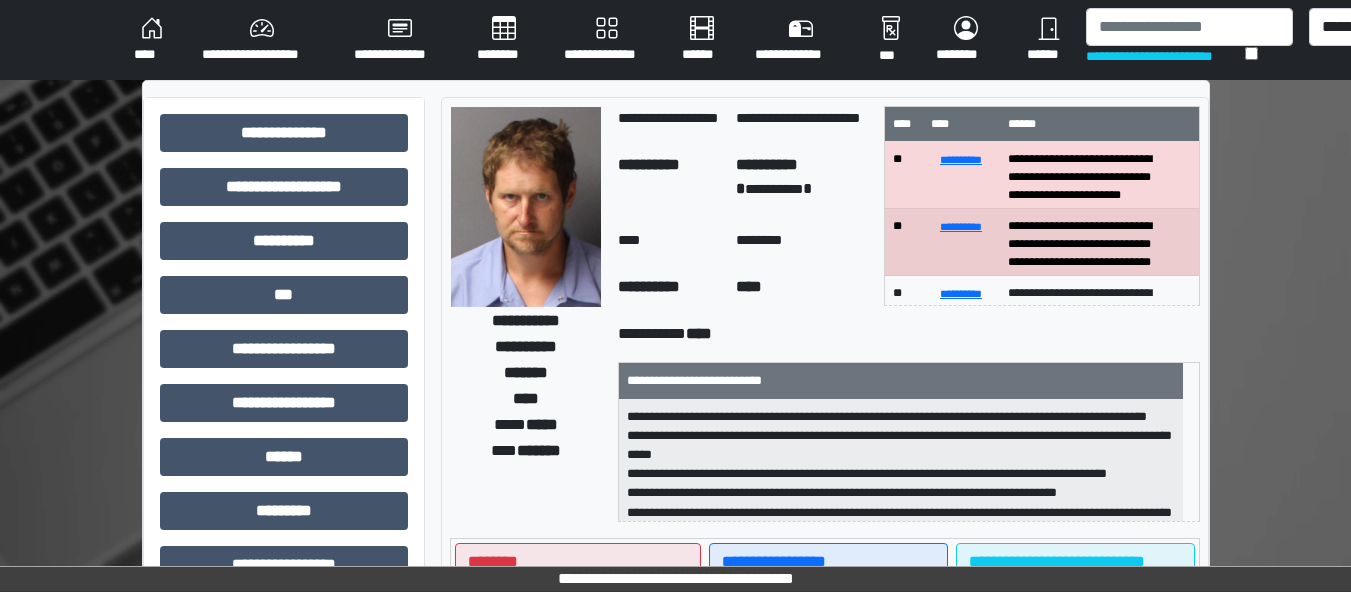 scroll, scrollTop: 2, scrollLeft: 0, axis: vertical 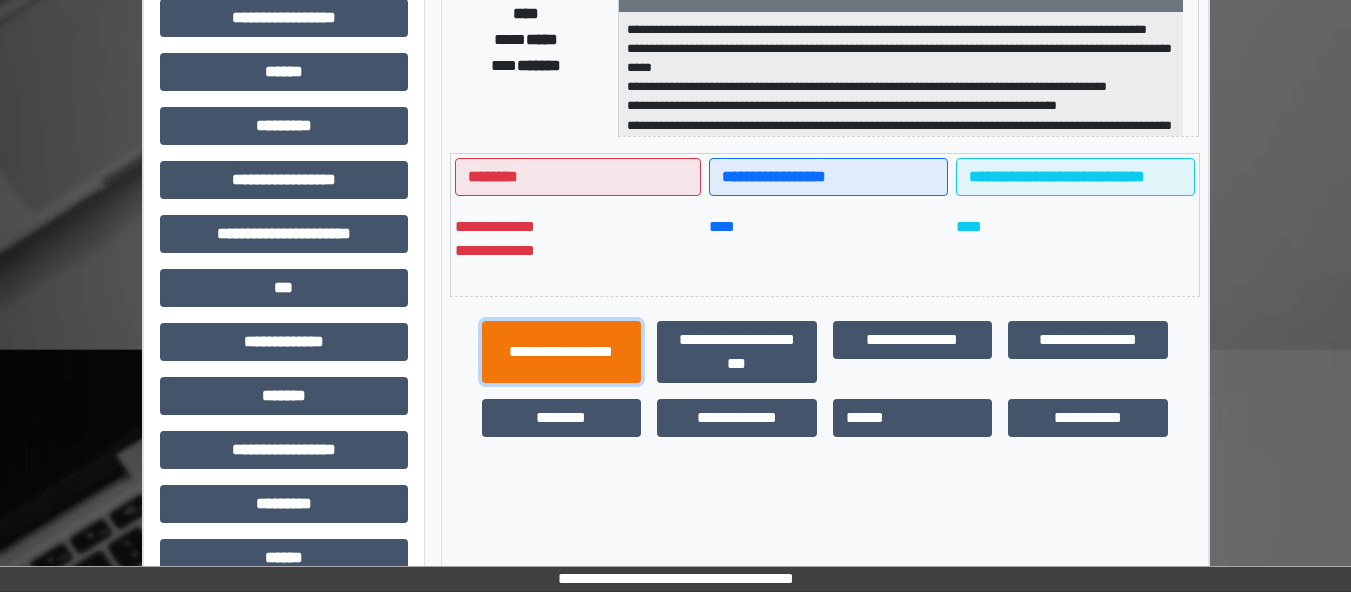 click on "**********" at bounding box center (562, 352) 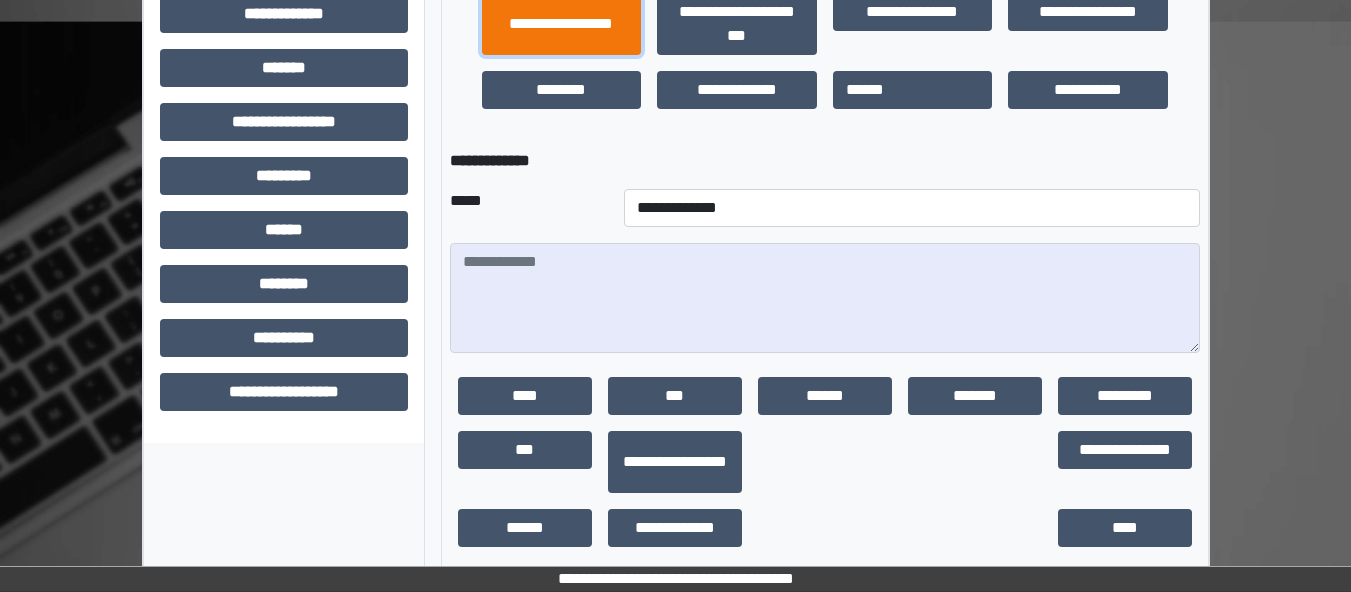 scroll, scrollTop: 734, scrollLeft: 0, axis: vertical 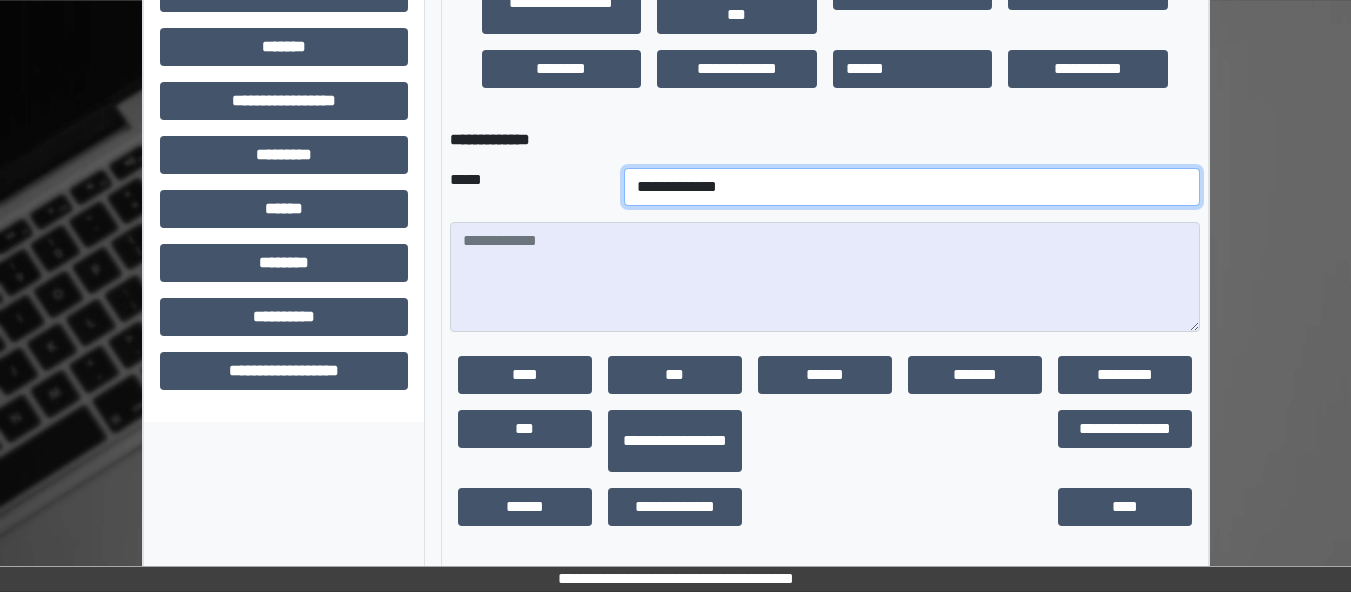 click on "**********" at bounding box center (912, 187) 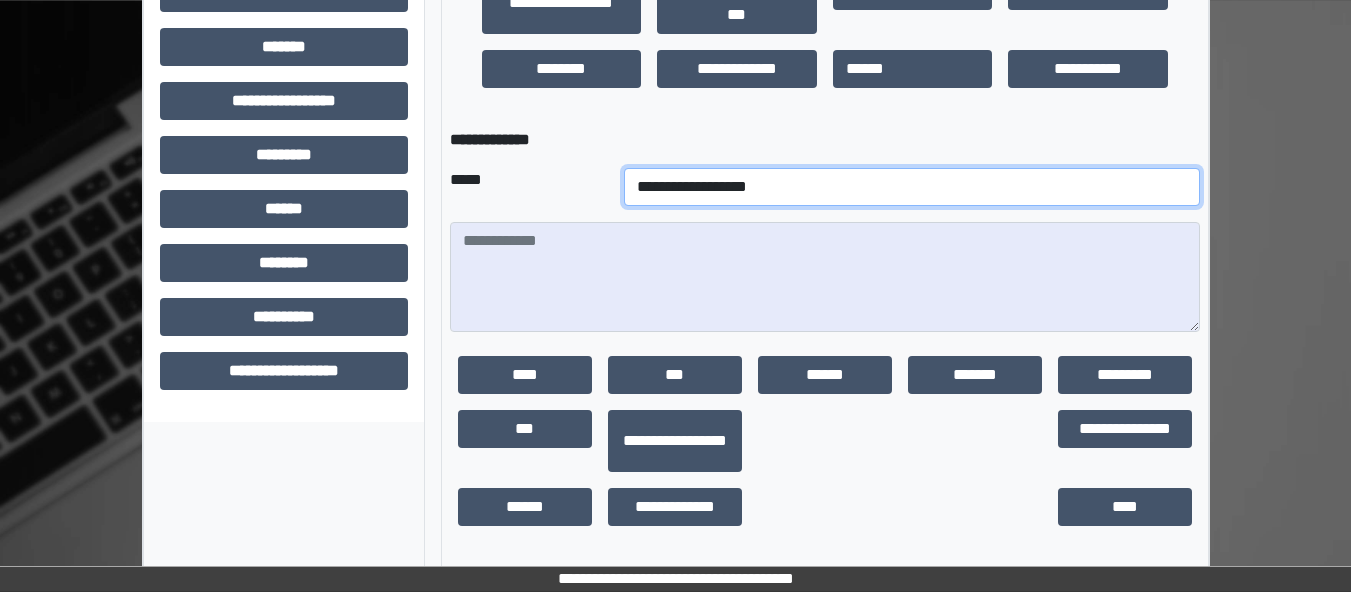 click on "**********" at bounding box center (912, 187) 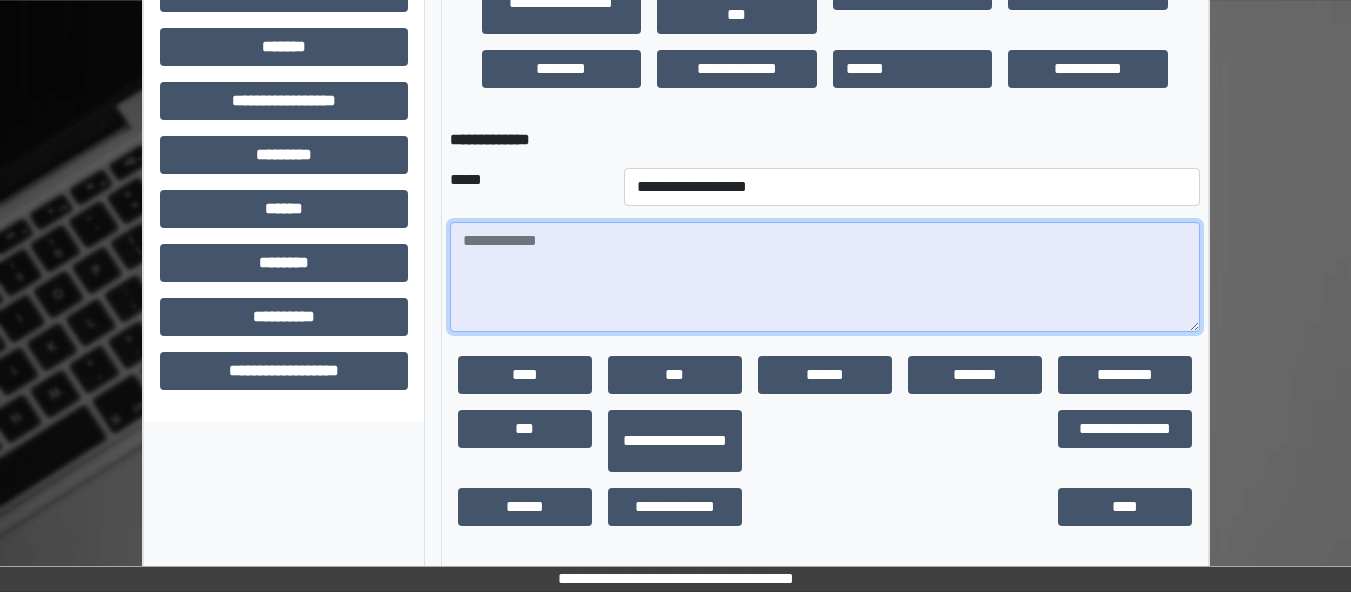 click at bounding box center (825, 277) 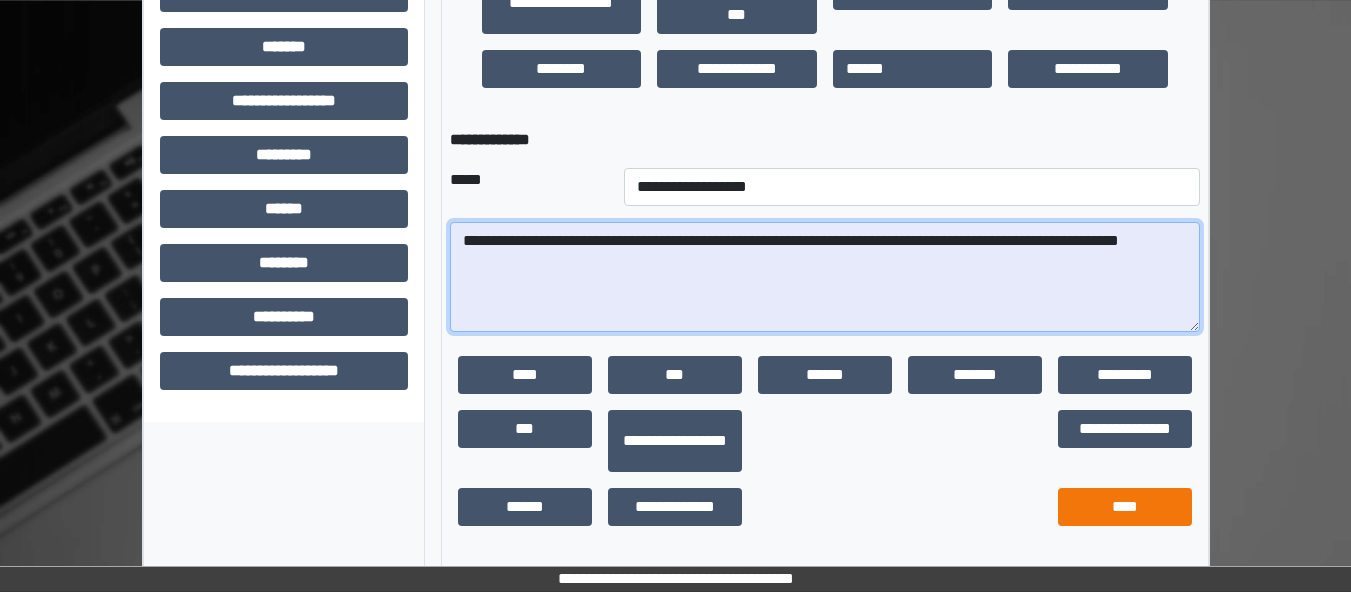 type on "**********" 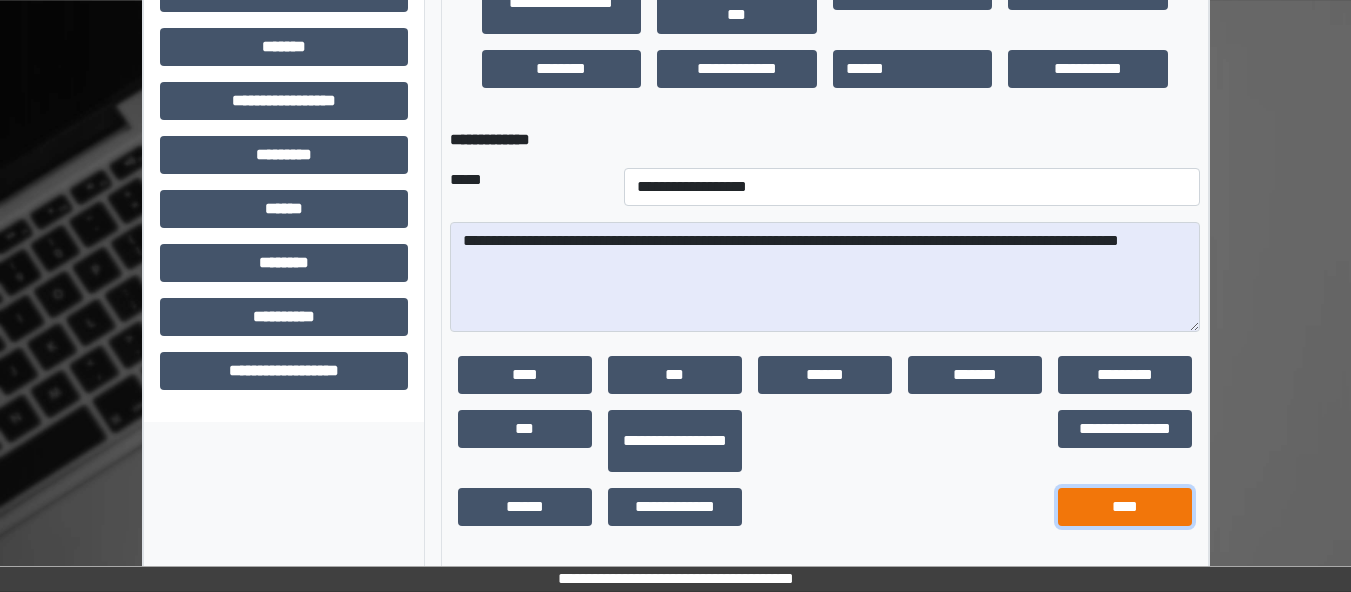 click on "****" at bounding box center [1125, 507] 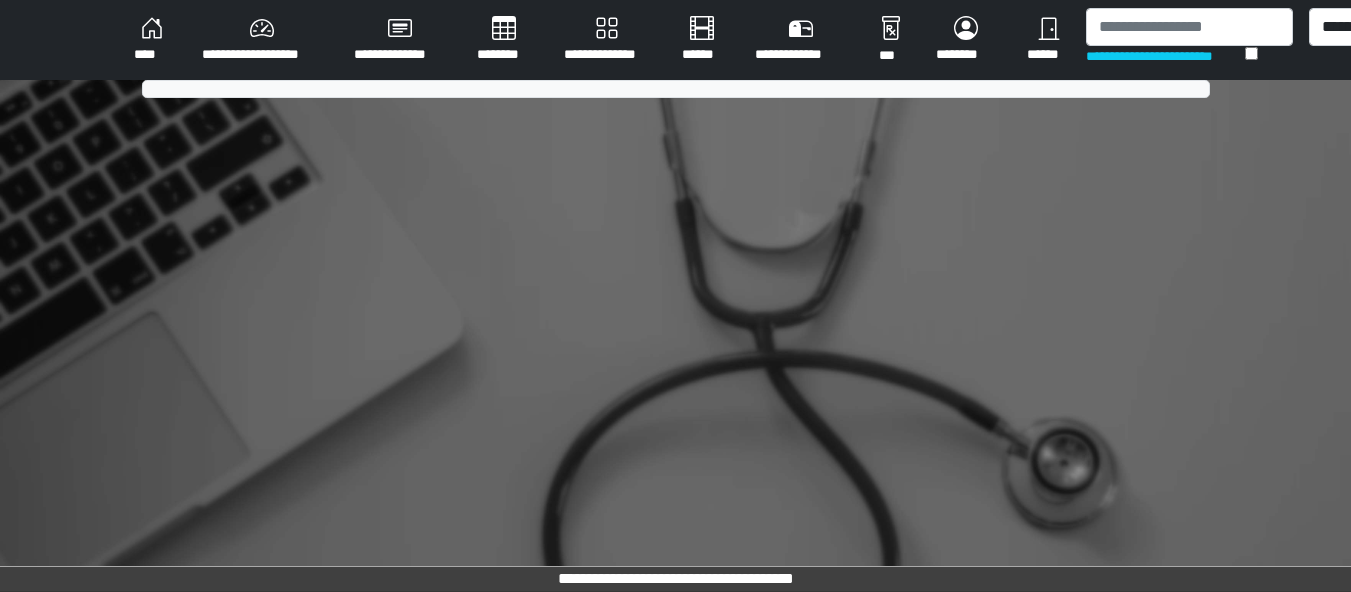 scroll, scrollTop: 0, scrollLeft: 0, axis: both 